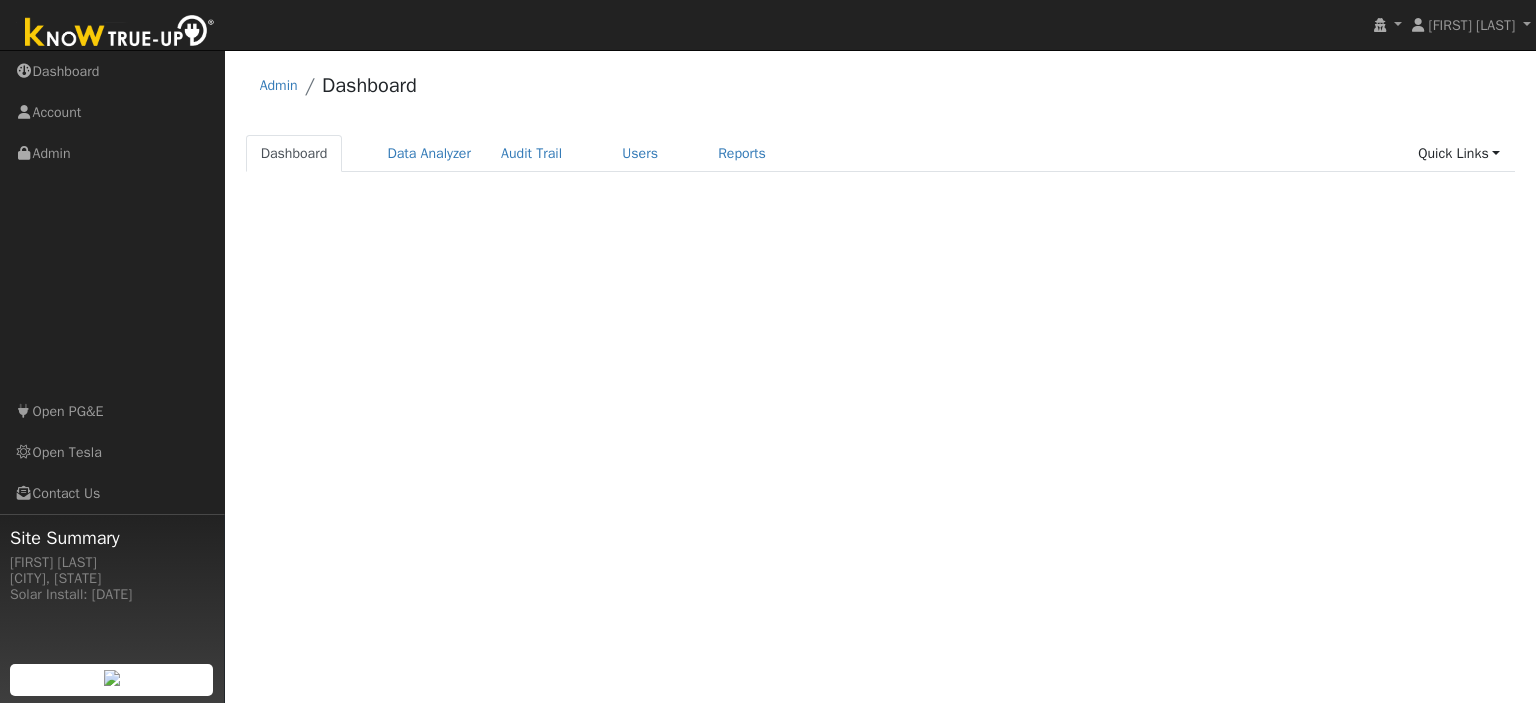 scroll, scrollTop: 0, scrollLeft: 0, axis: both 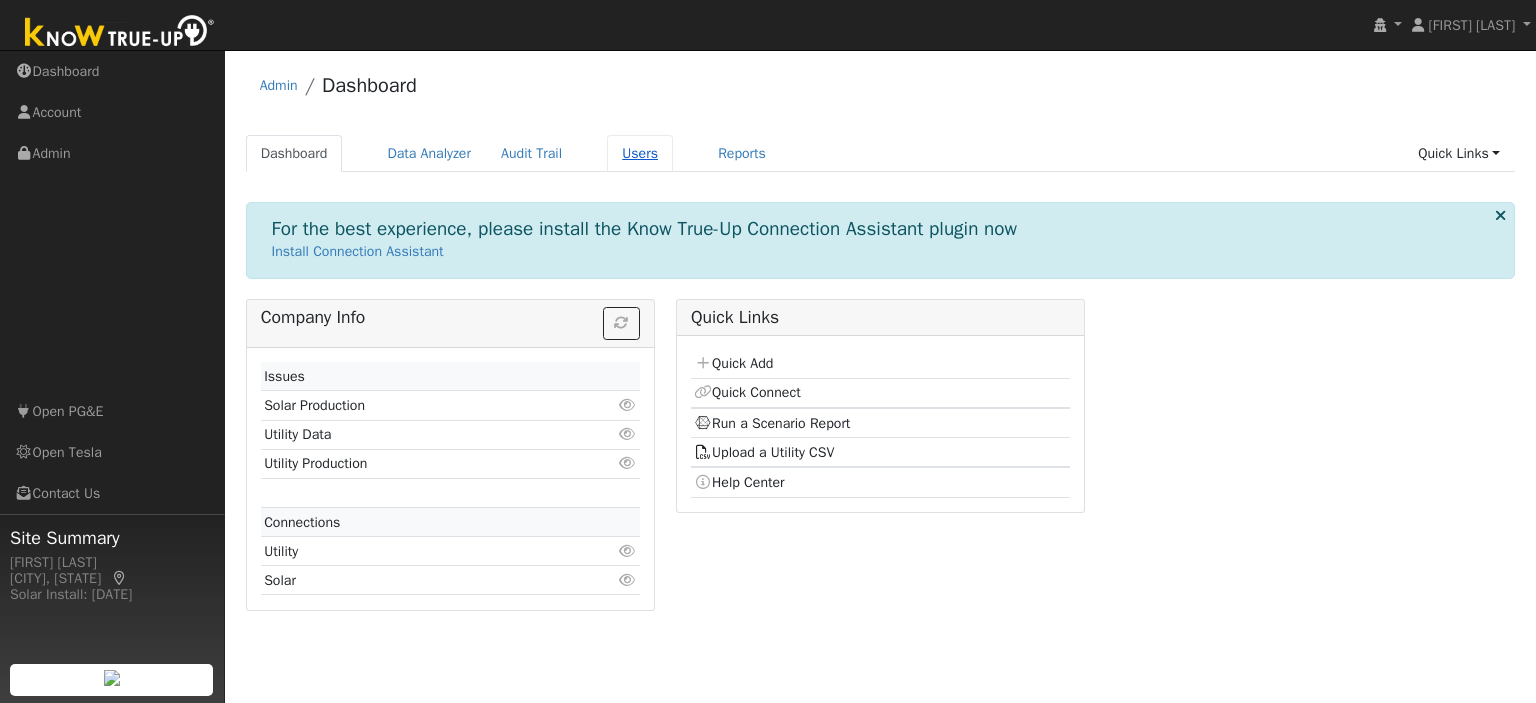 click on "Users" at bounding box center (640, 153) 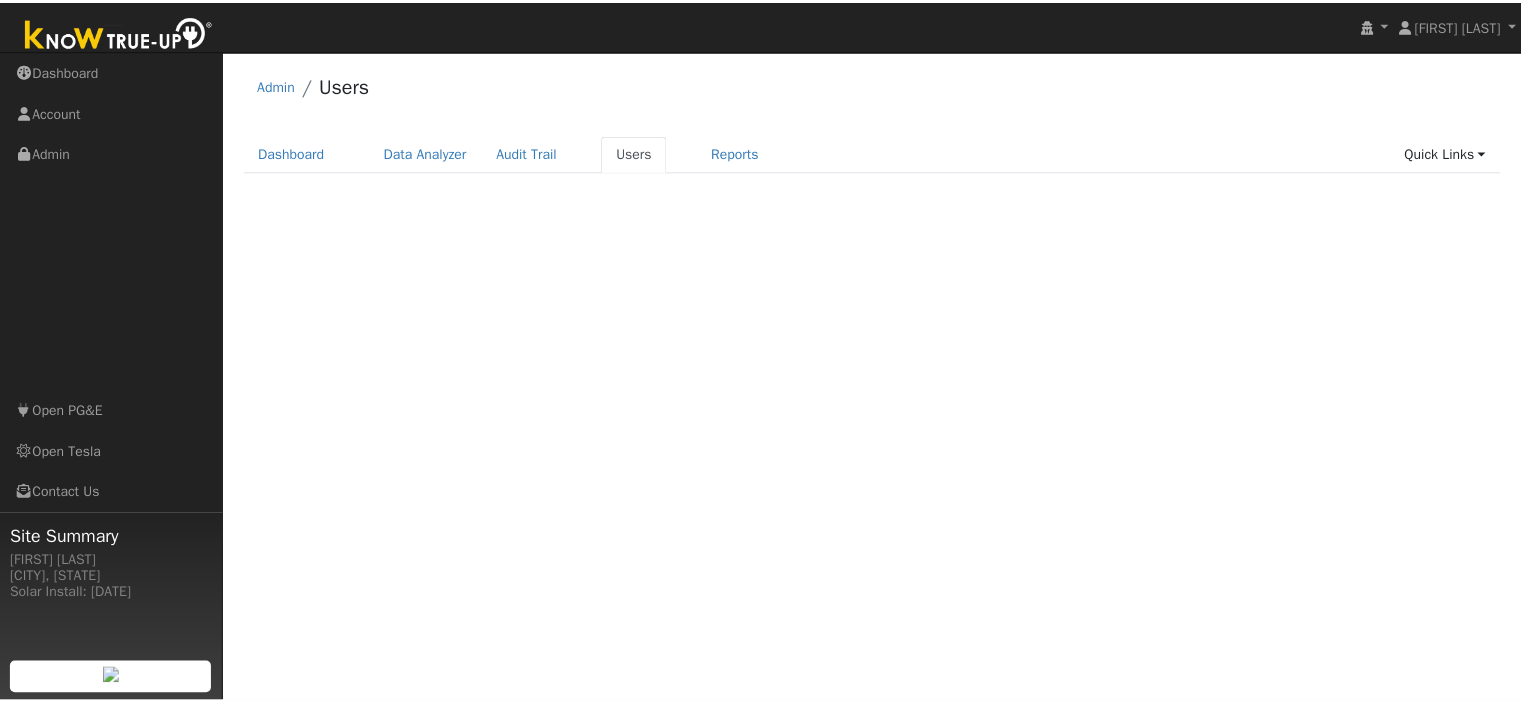 scroll, scrollTop: 0, scrollLeft: 0, axis: both 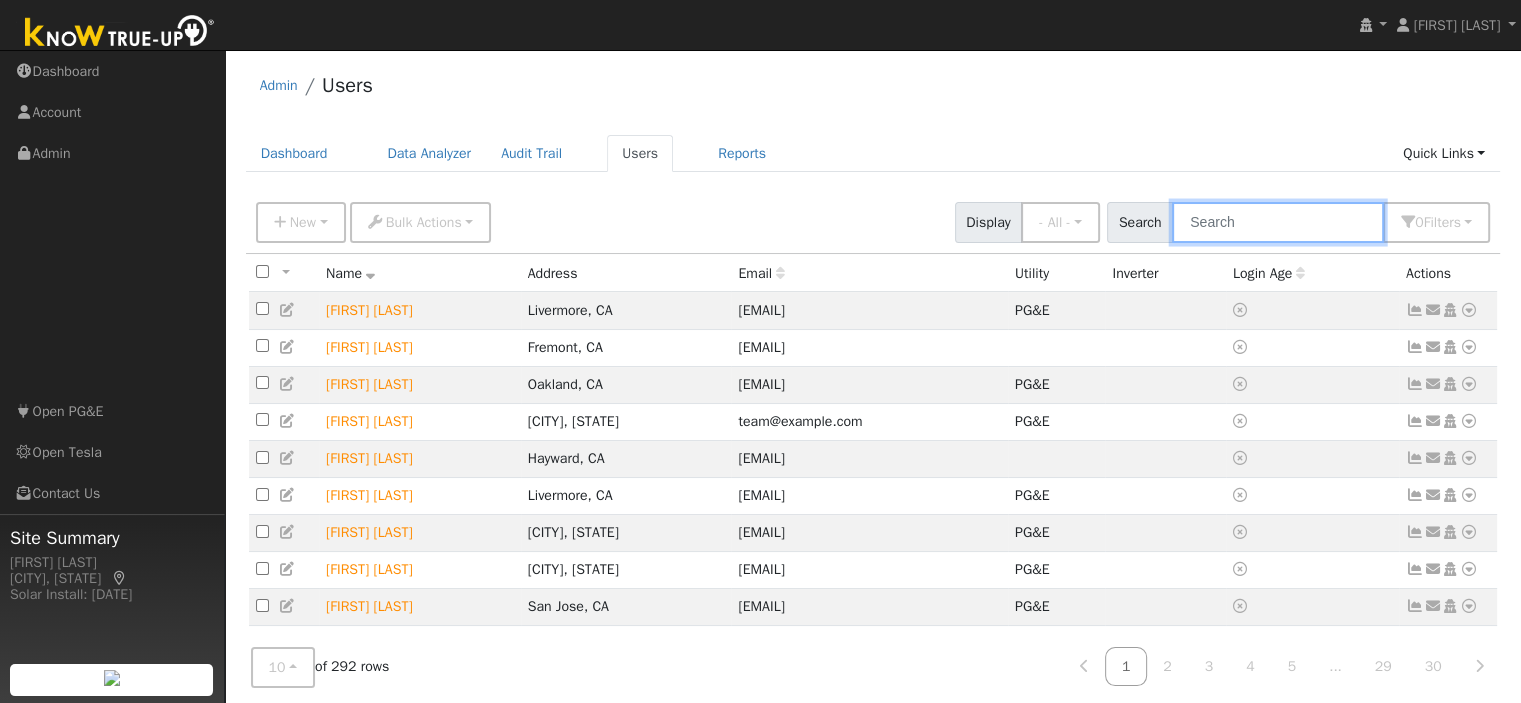 click at bounding box center (1278, 222) 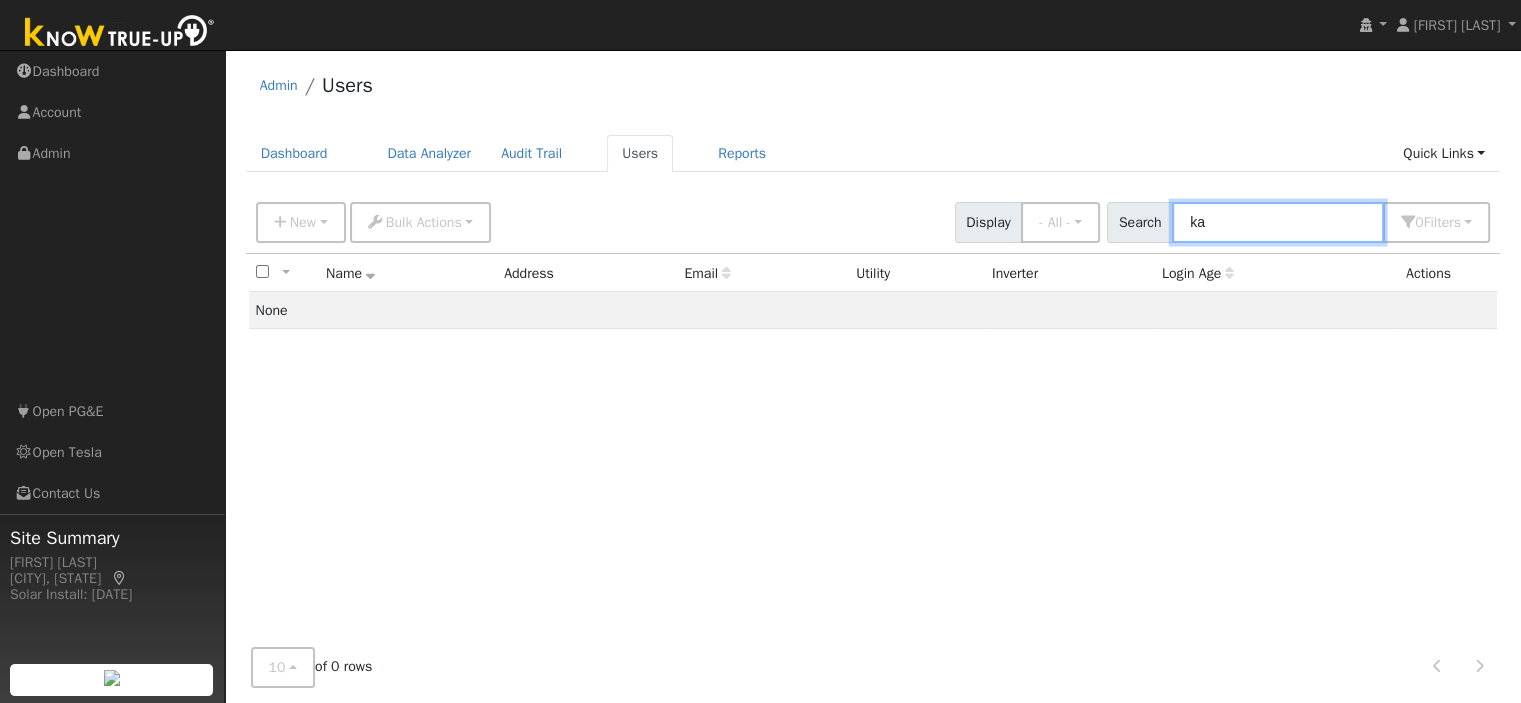 type on "k" 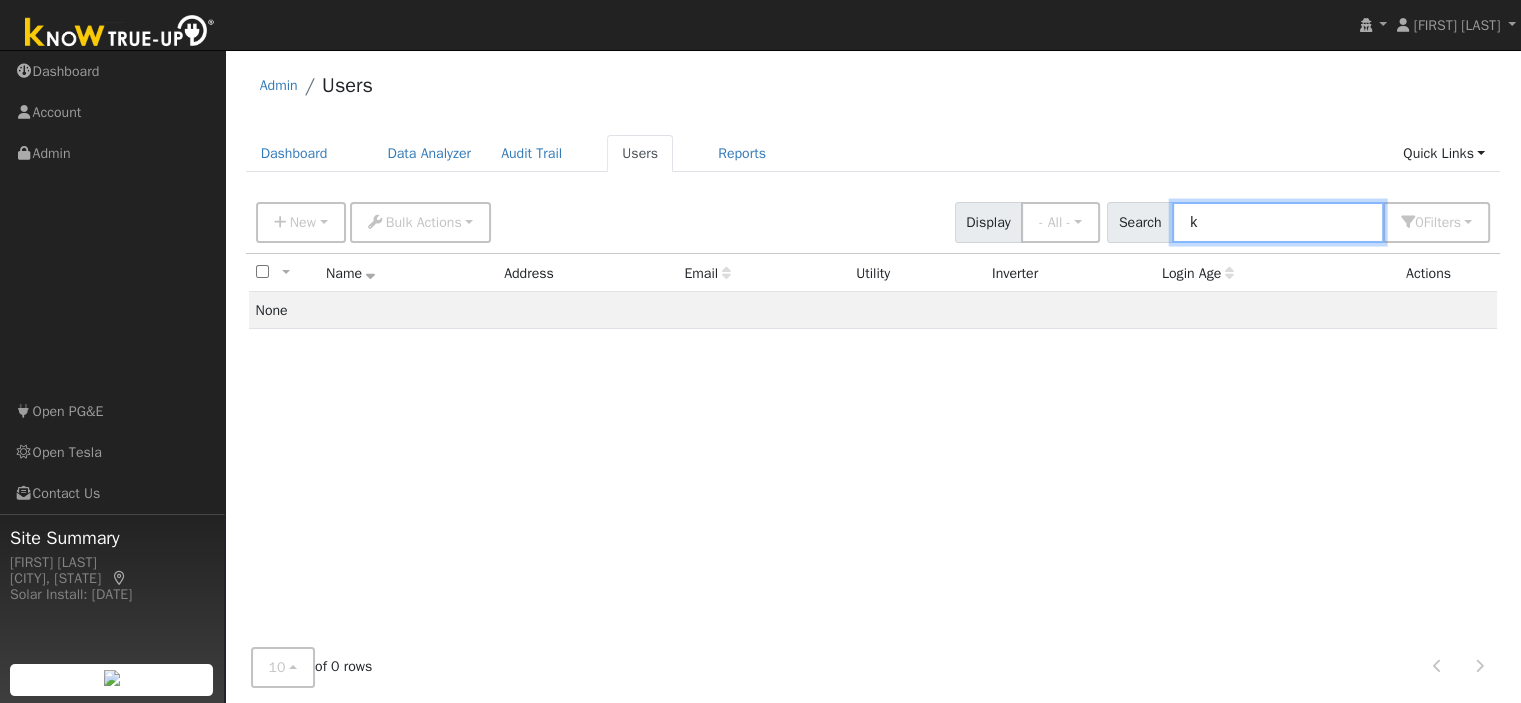type 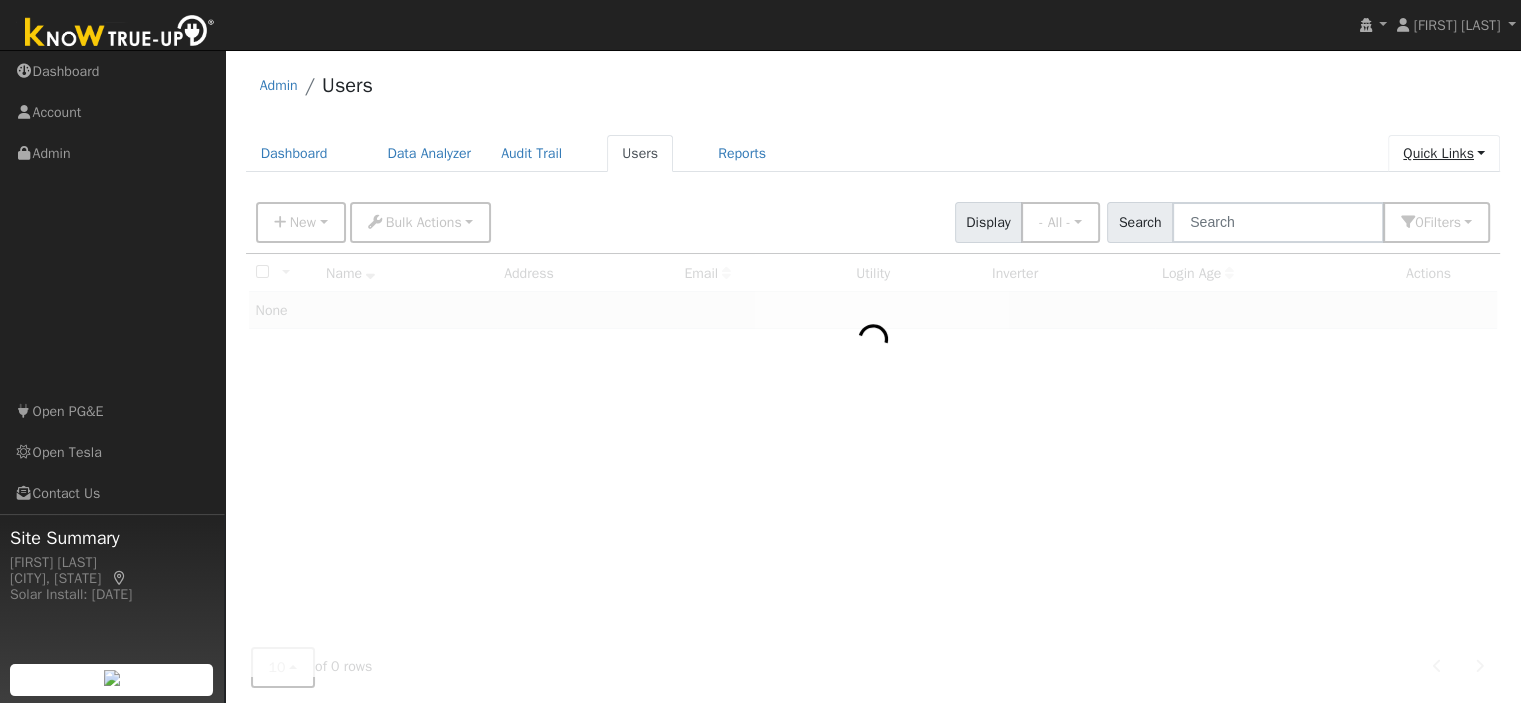 click on "Quick Links" at bounding box center [1444, 153] 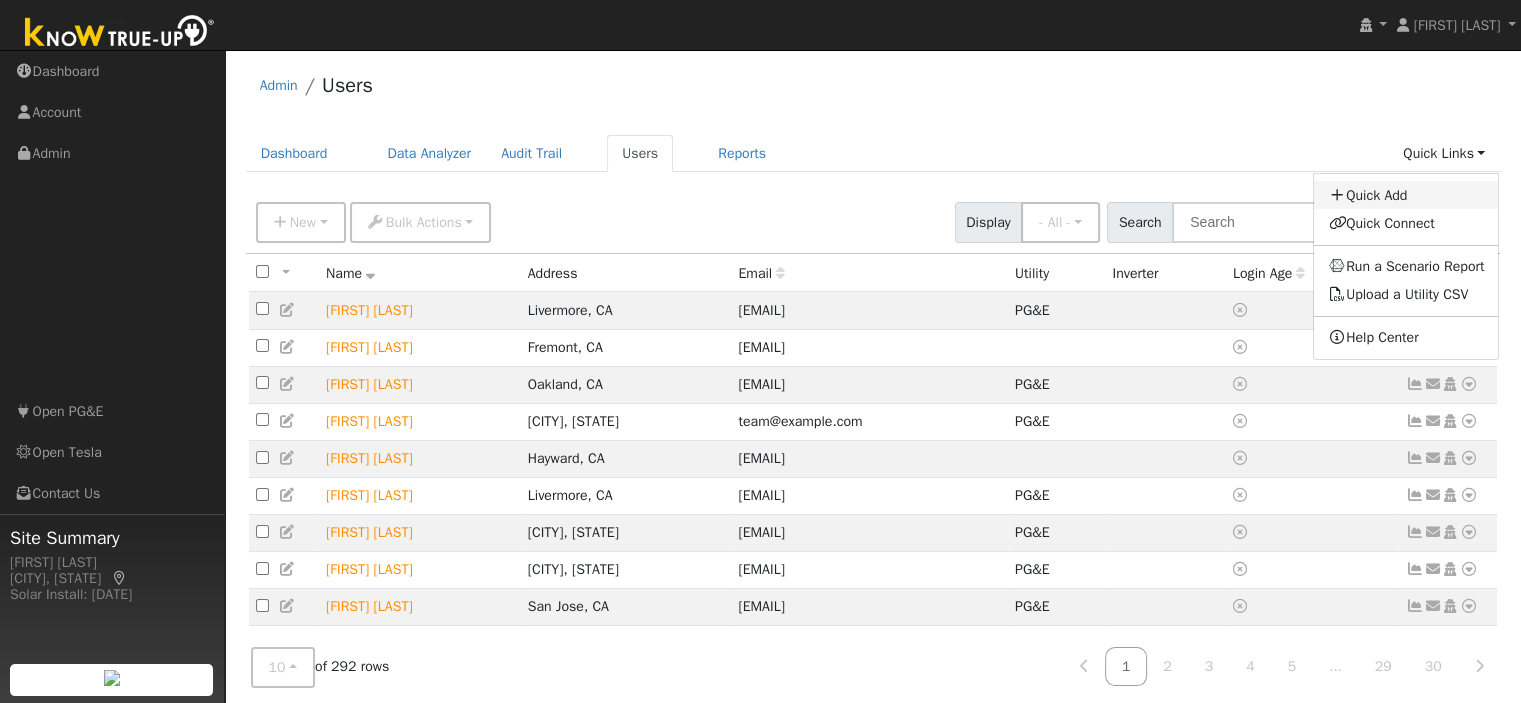 click on "Quick Add" at bounding box center [1406, 195] 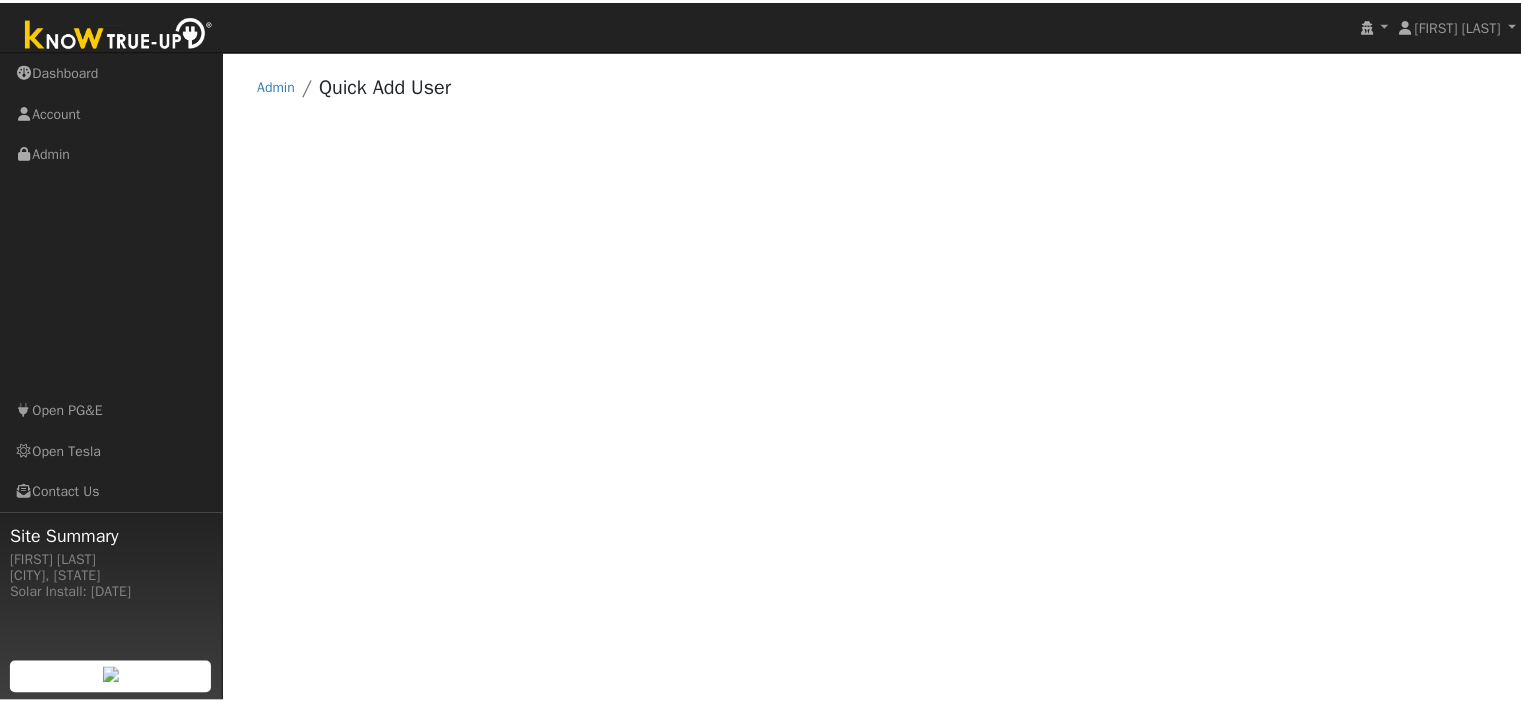 scroll, scrollTop: 0, scrollLeft: 0, axis: both 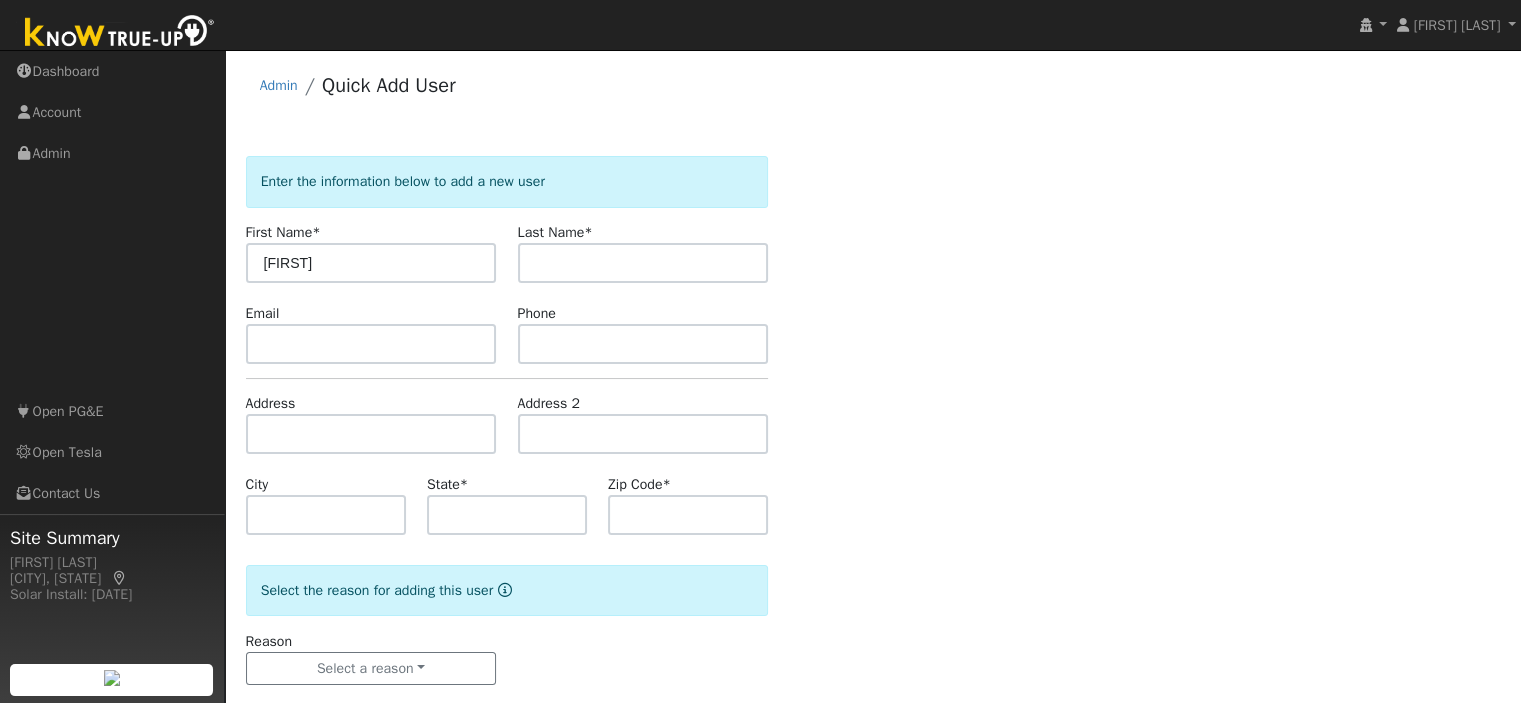 type on "Kathy" 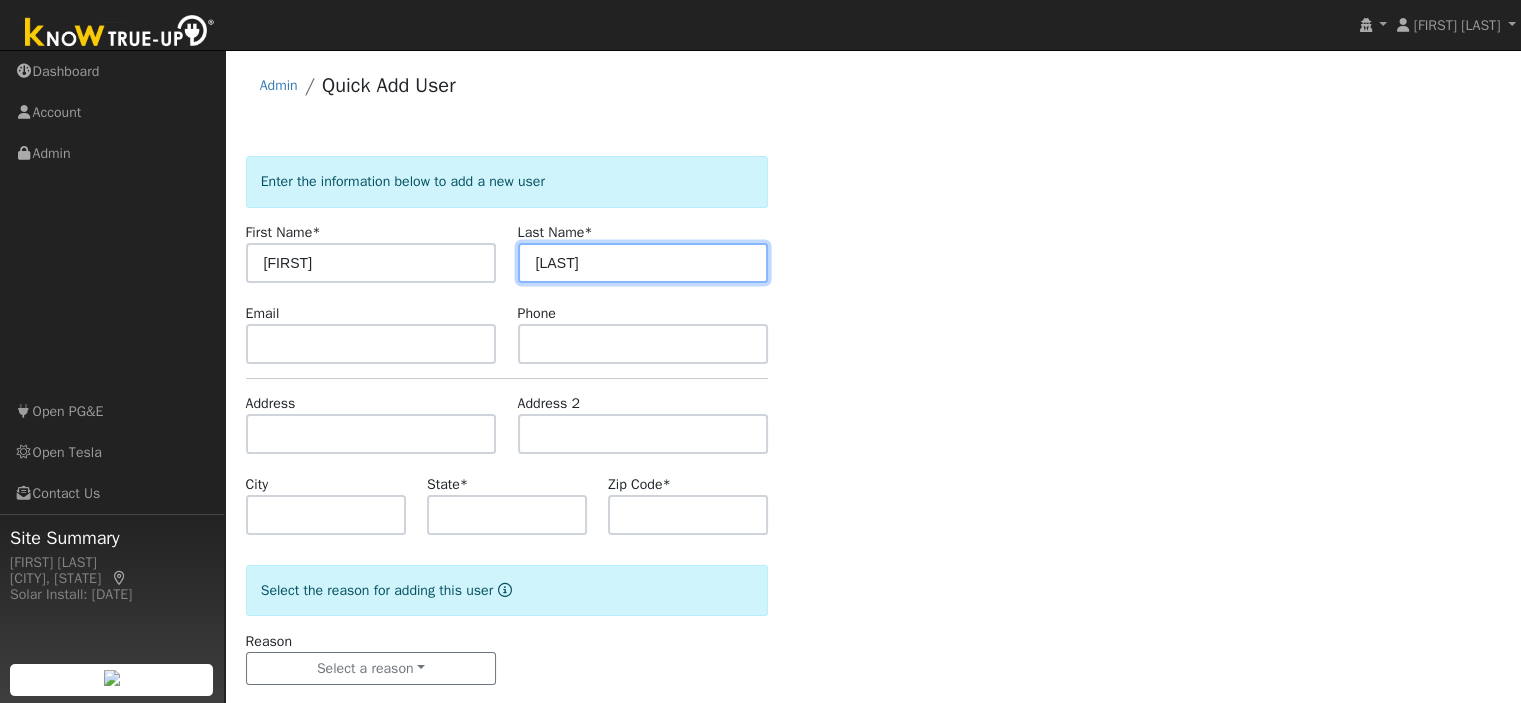 type on "Murai" 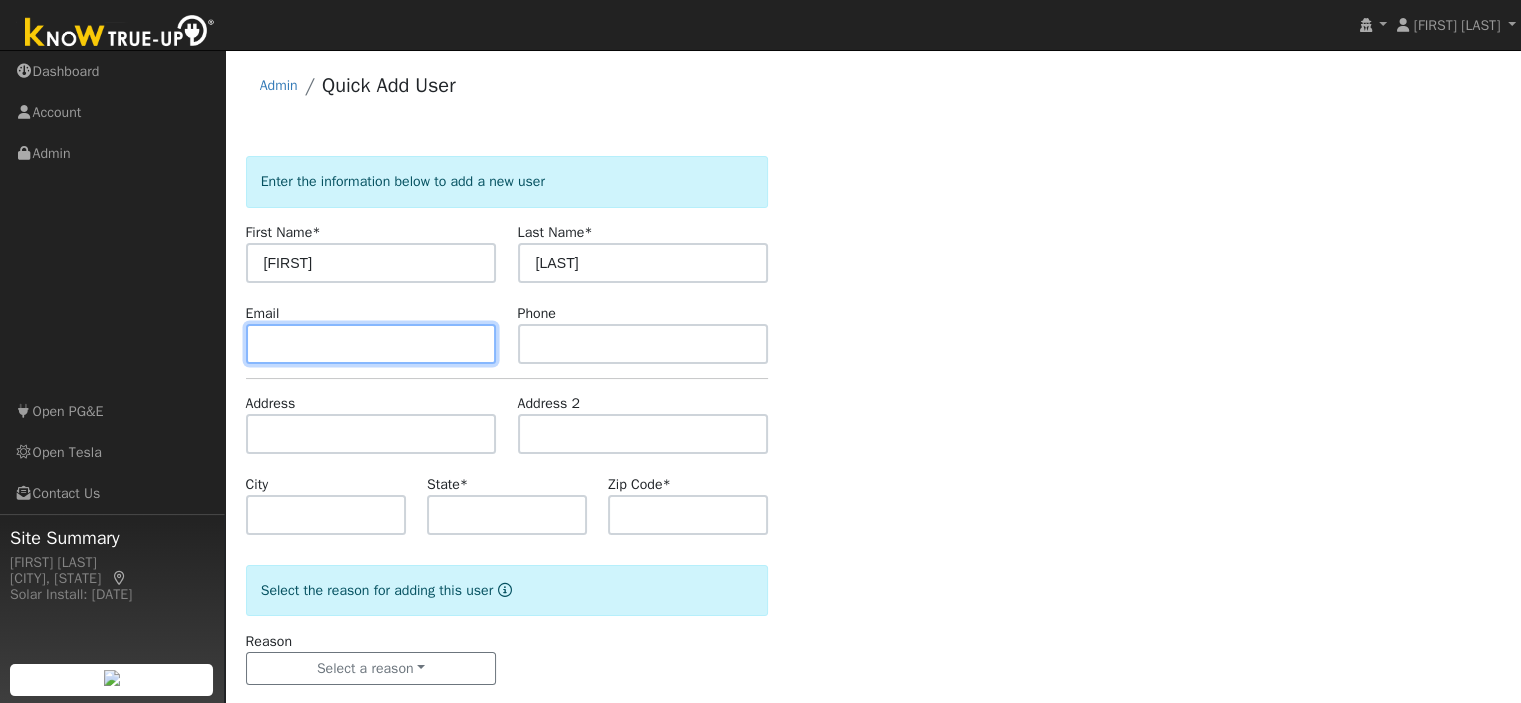 paste on "gmurai@me.com" 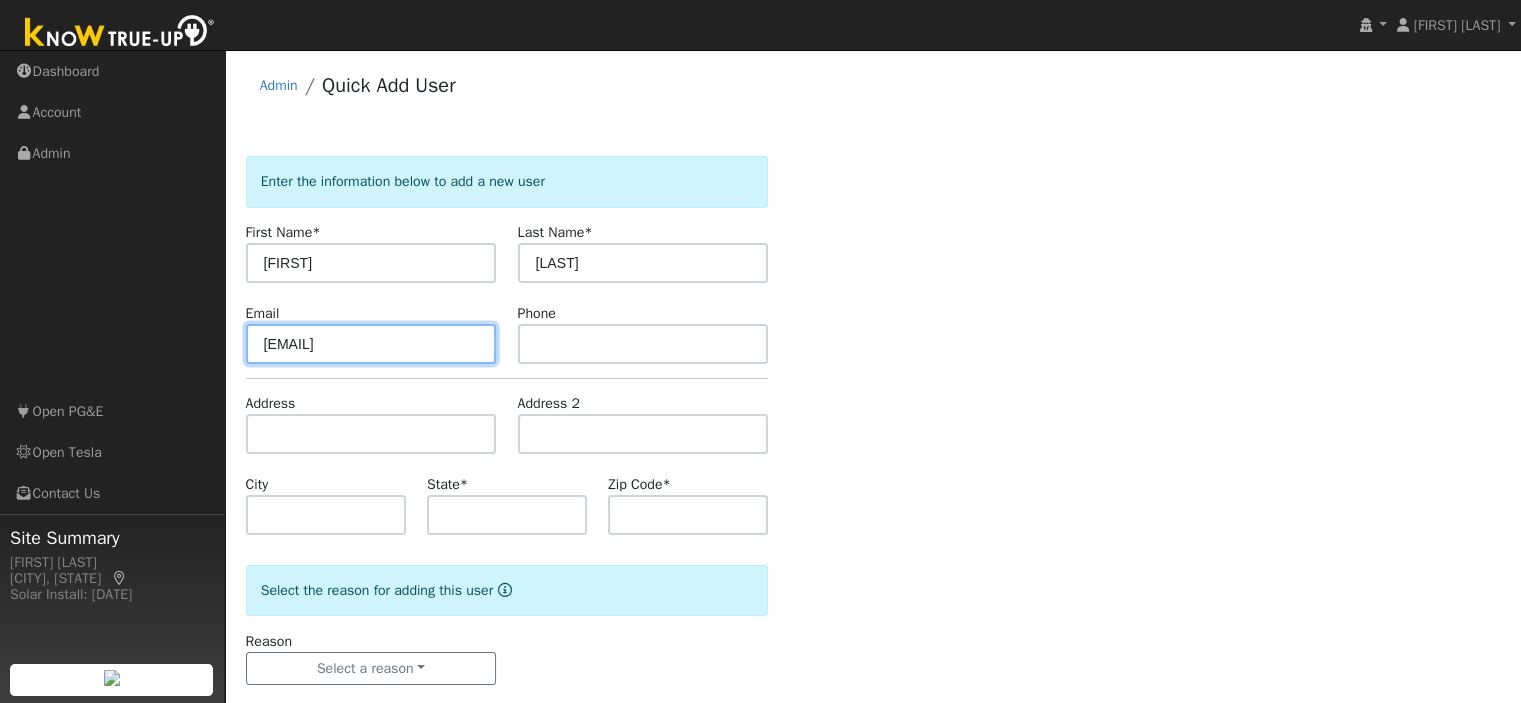 type on "gmurai@me.com" 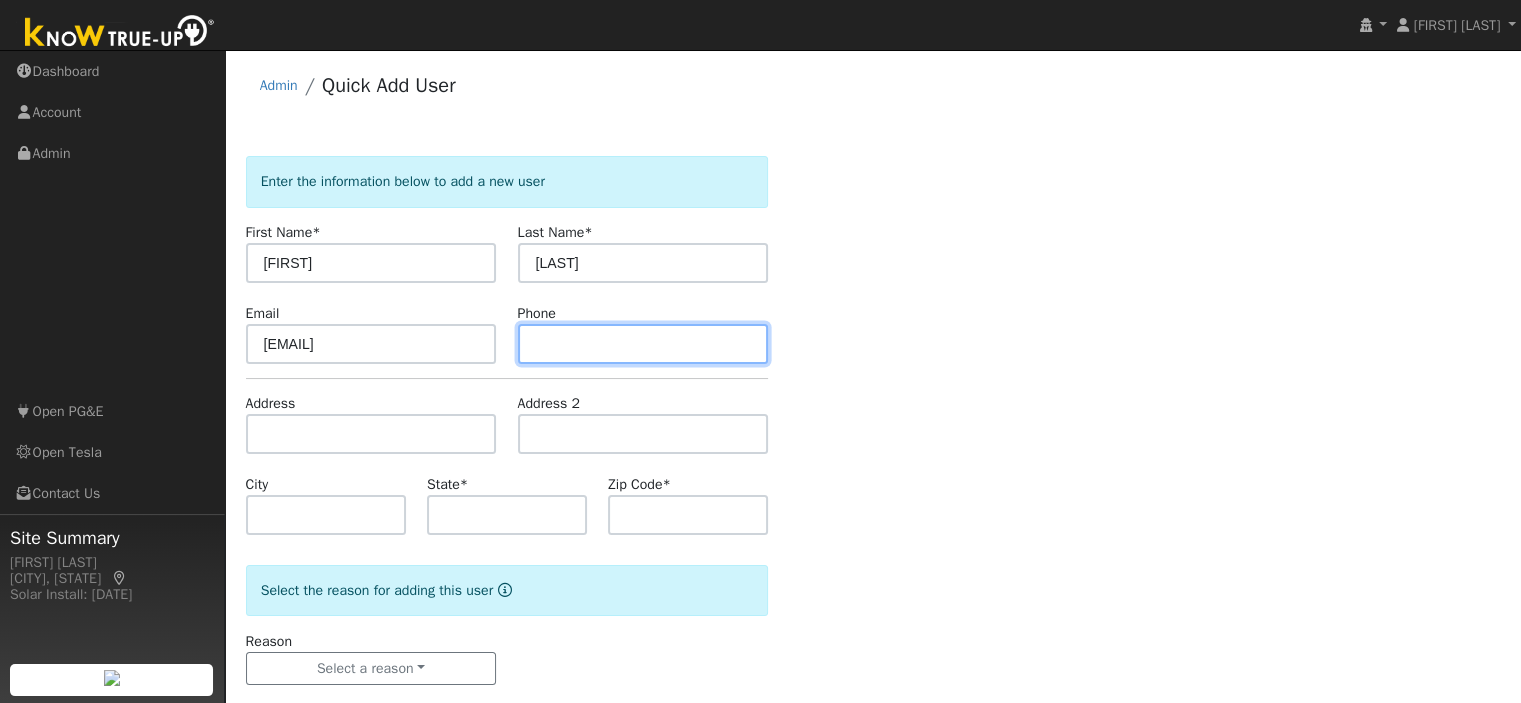 paste on "(510) 458-6043" 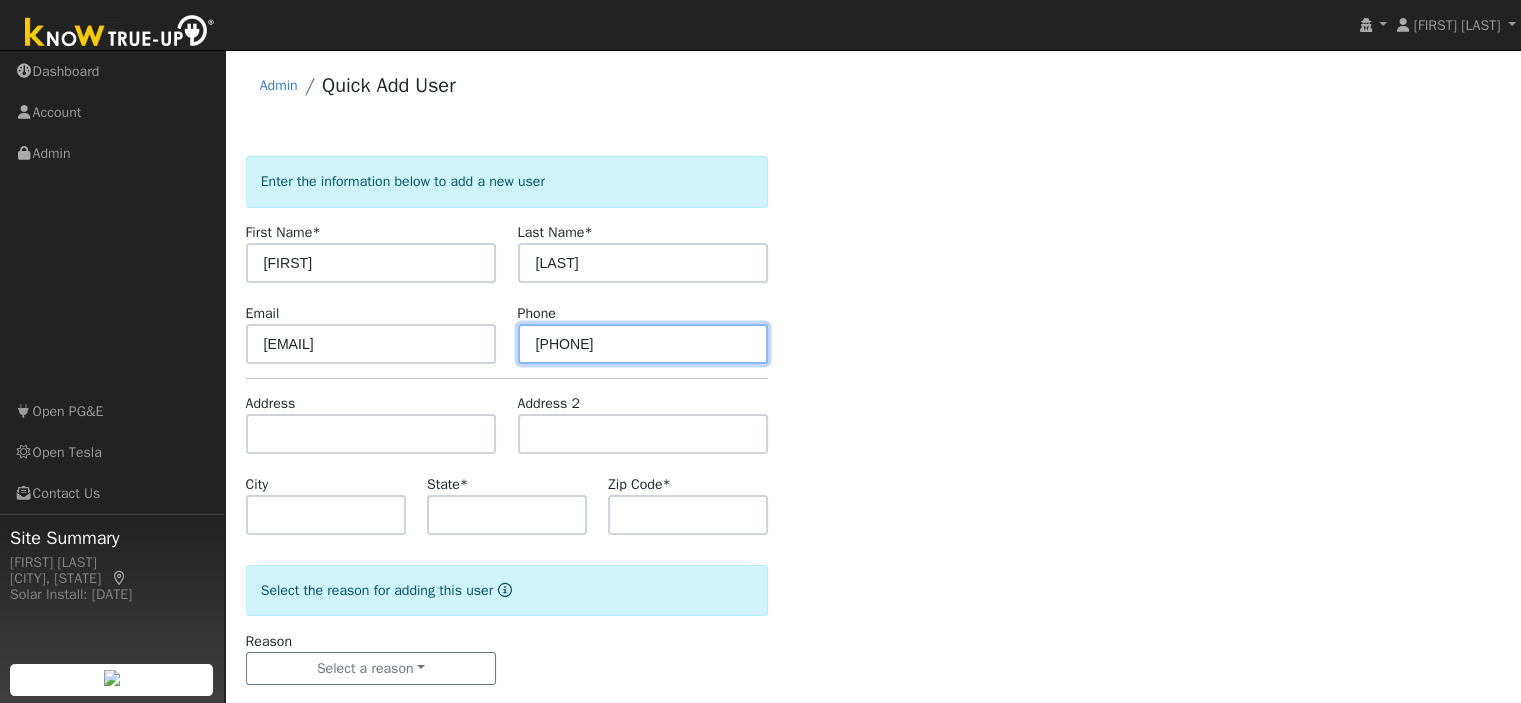 type on "(510) 458-6043" 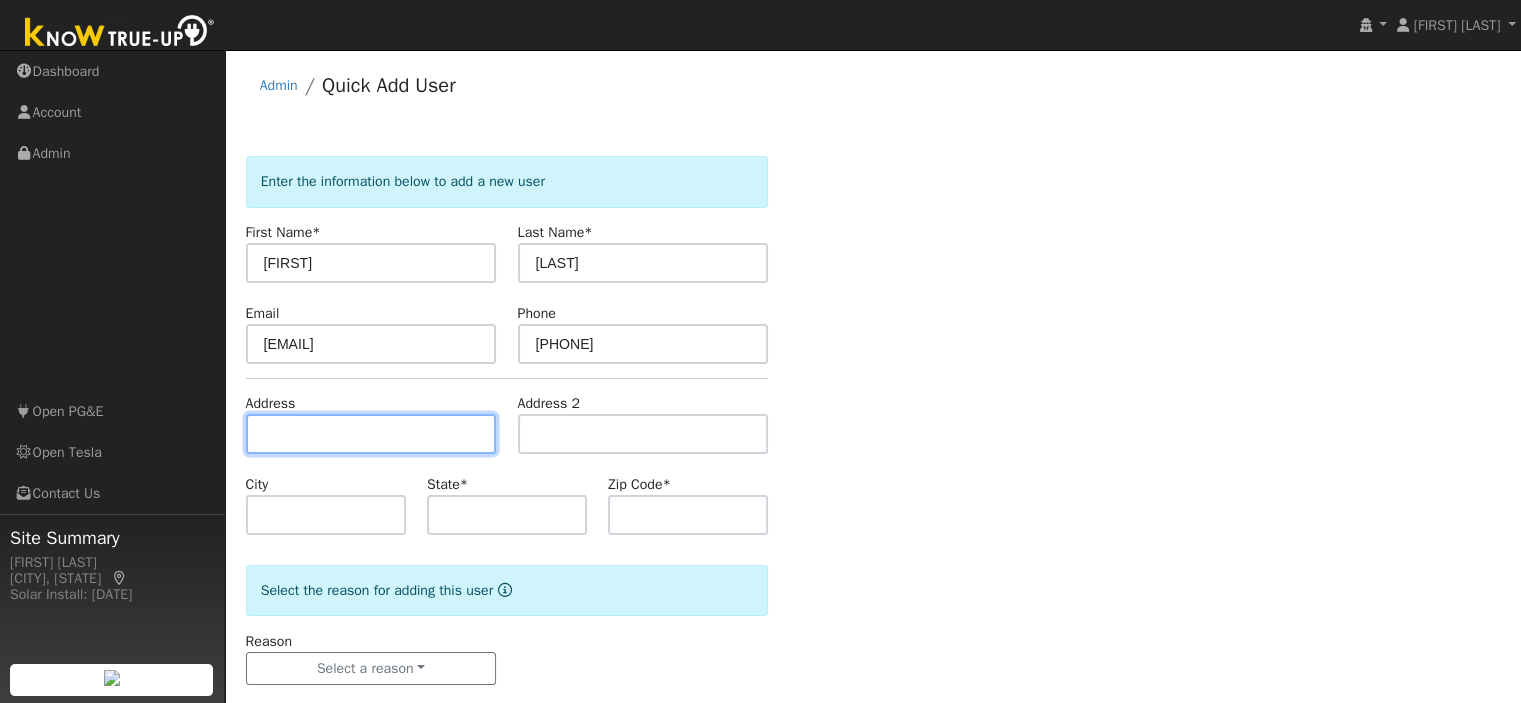 paste on "1216 Arnold Ct." 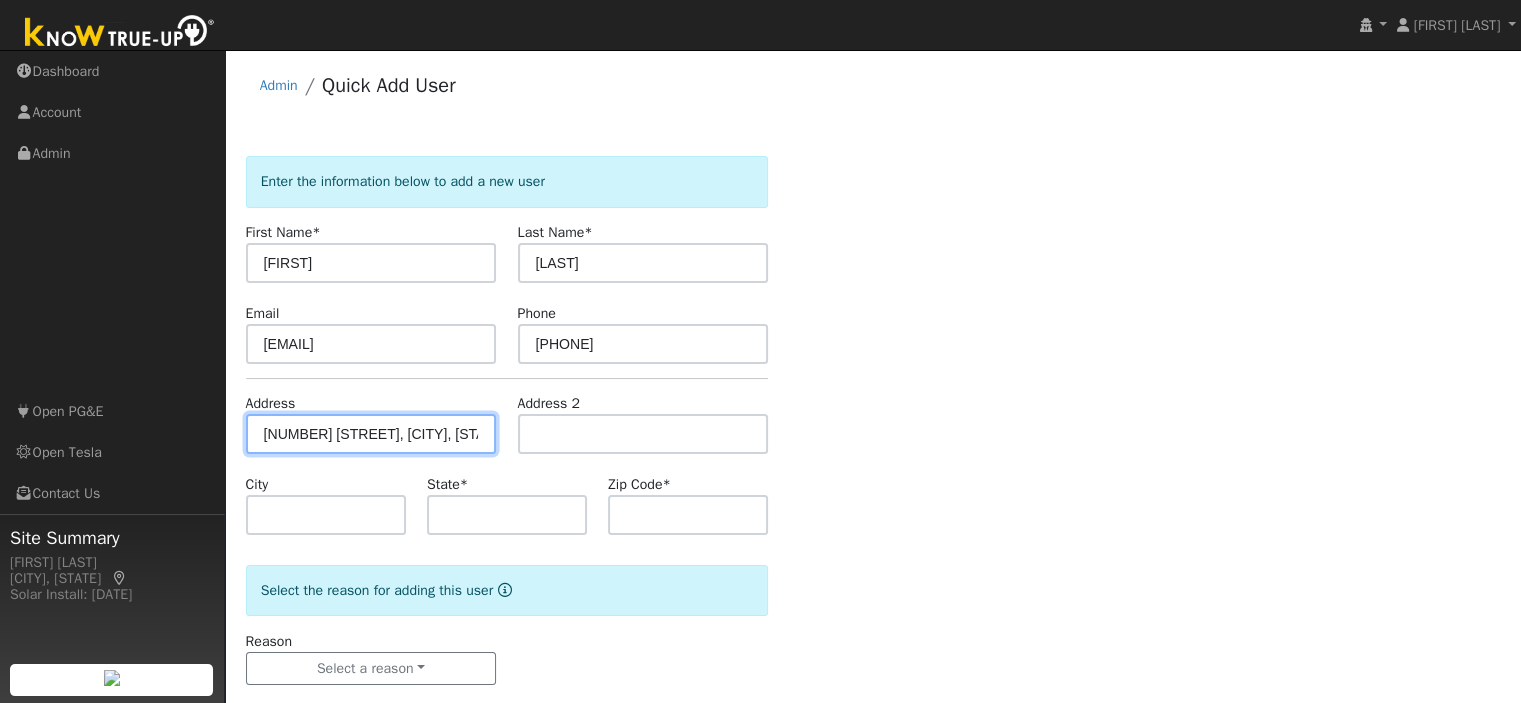 type on "[NUMBER] [STREET]" 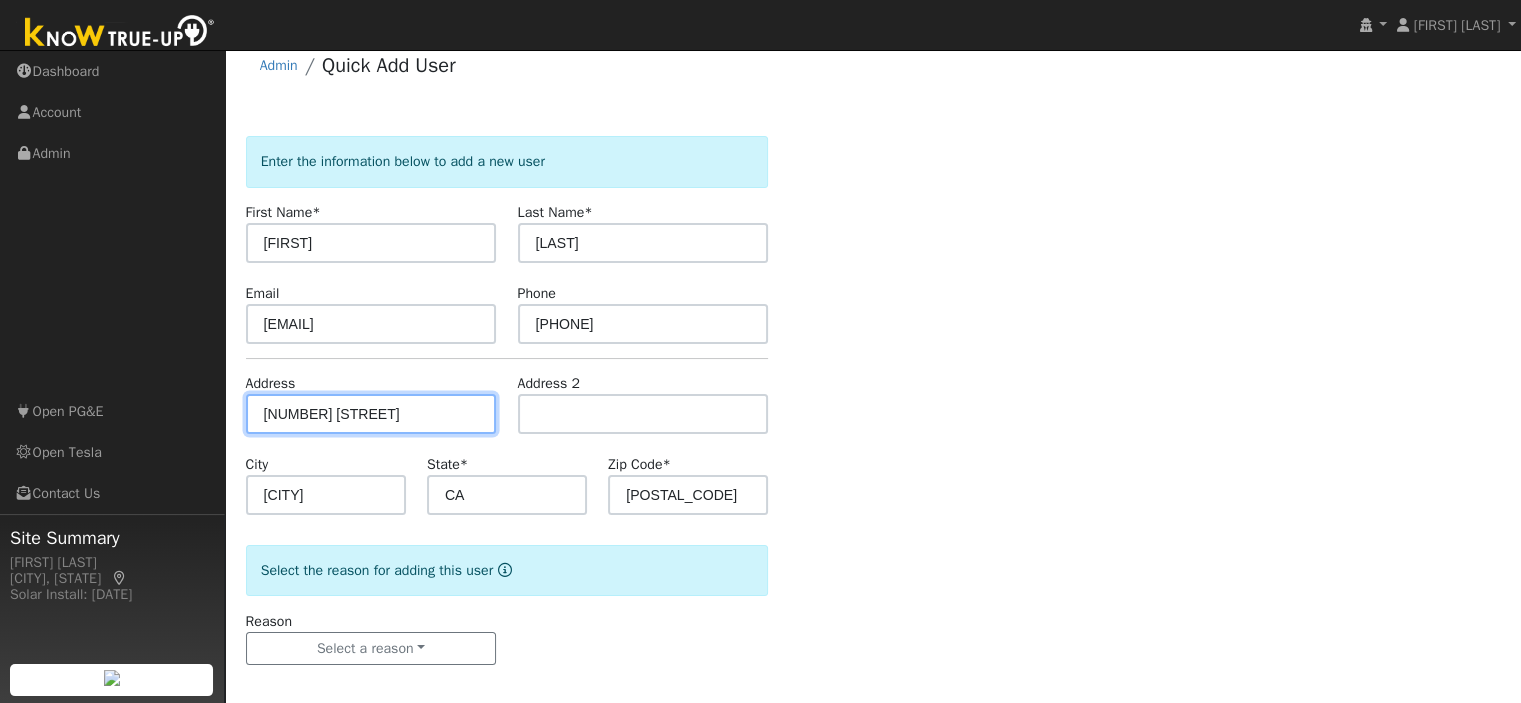 scroll, scrollTop: 31, scrollLeft: 0, axis: vertical 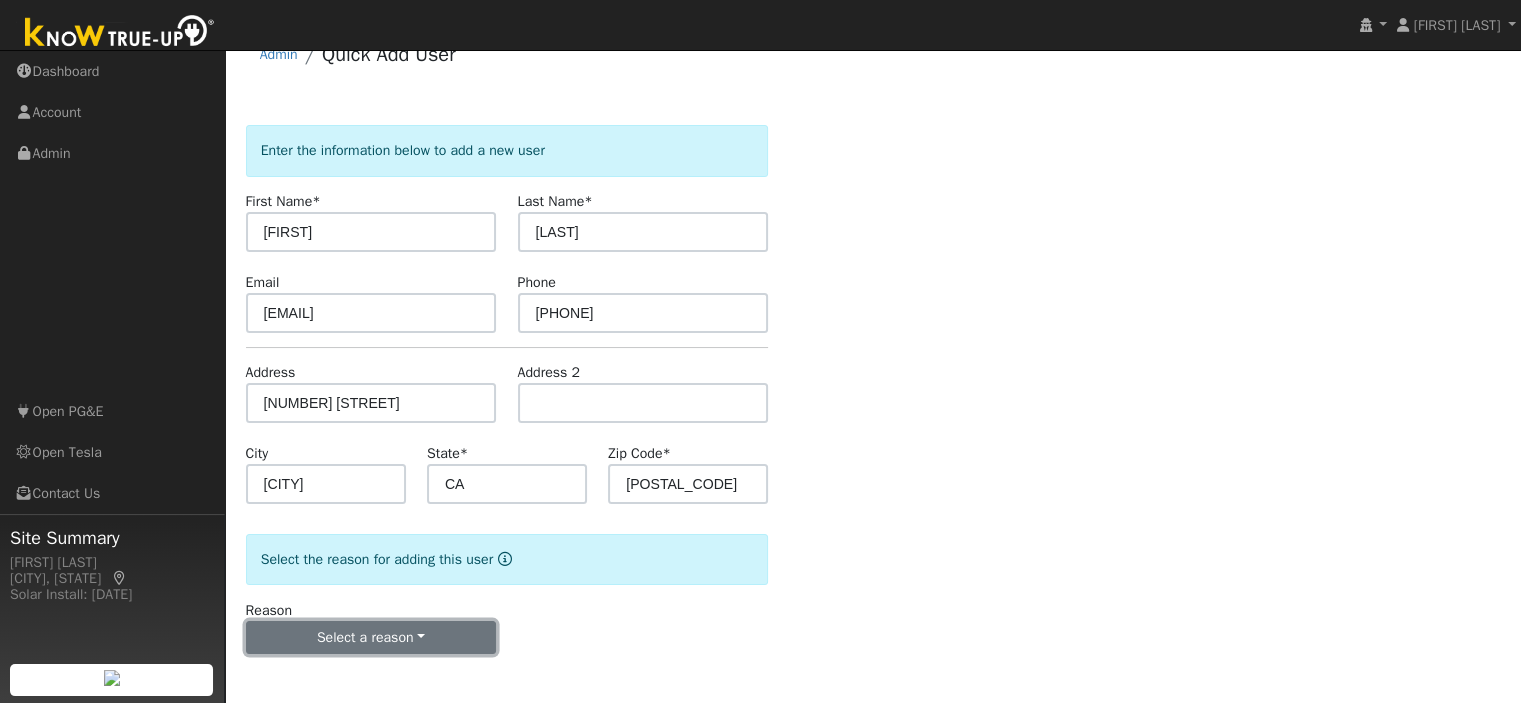 click on "Select a reason" at bounding box center [371, 638] 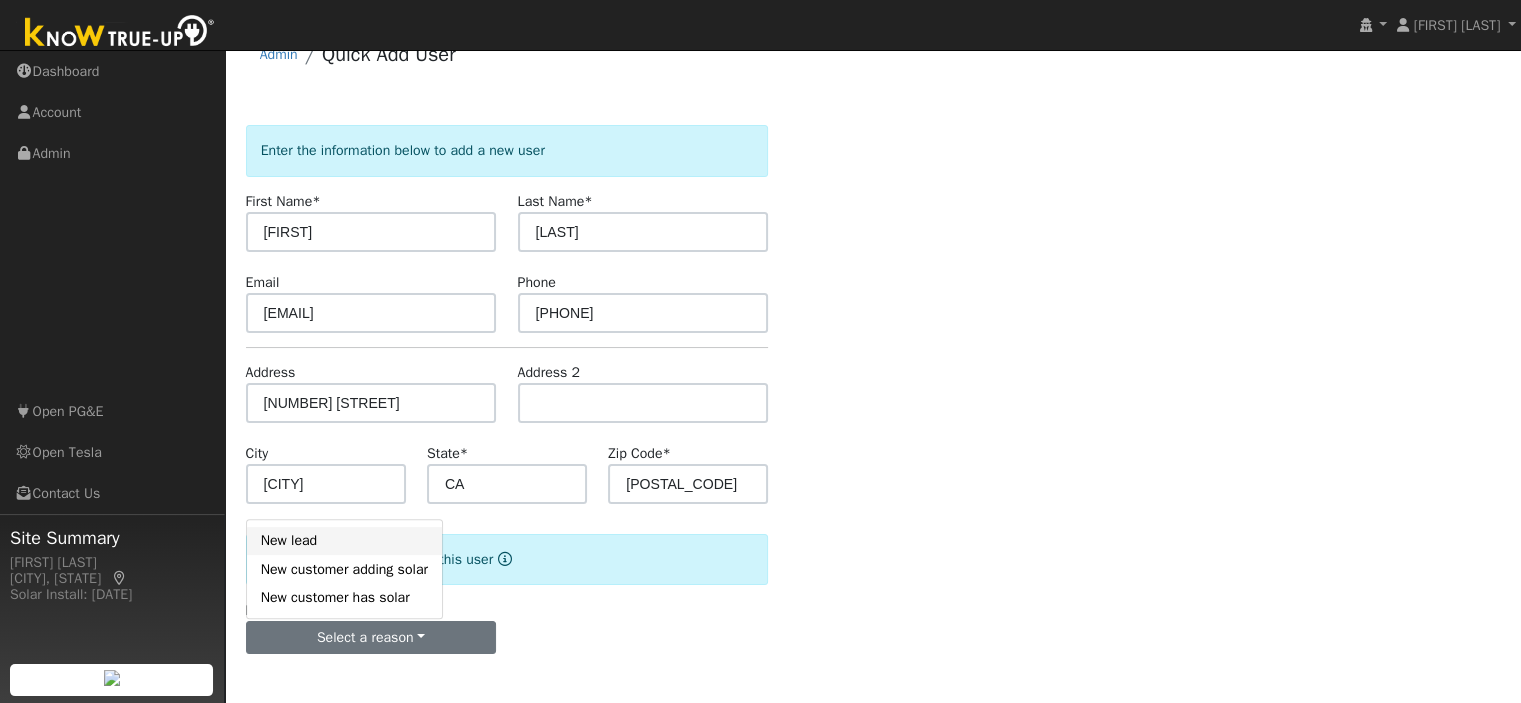 click on "New lead" at bounding box center (344, 541) 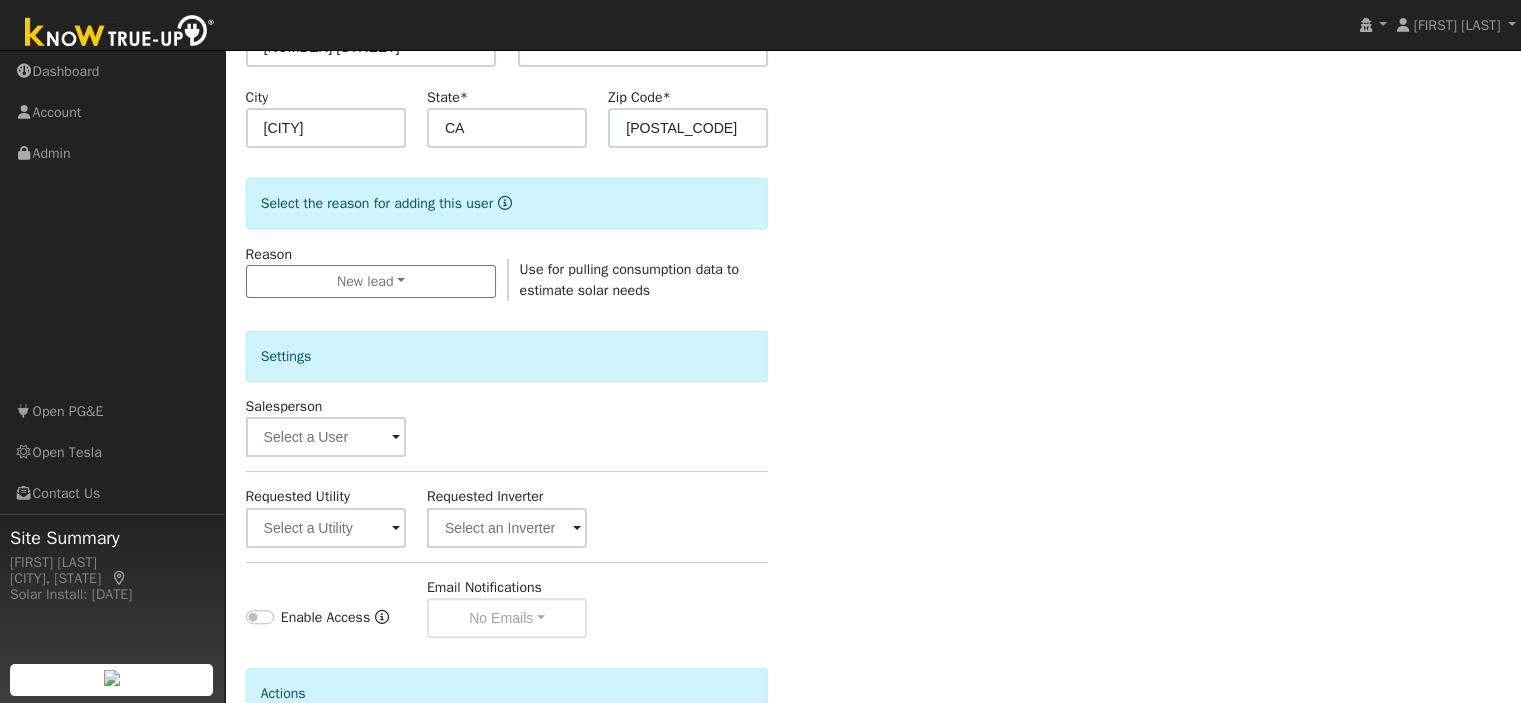 scroll, scrollTop: 431, scrollLeft: 0, axis: vertical 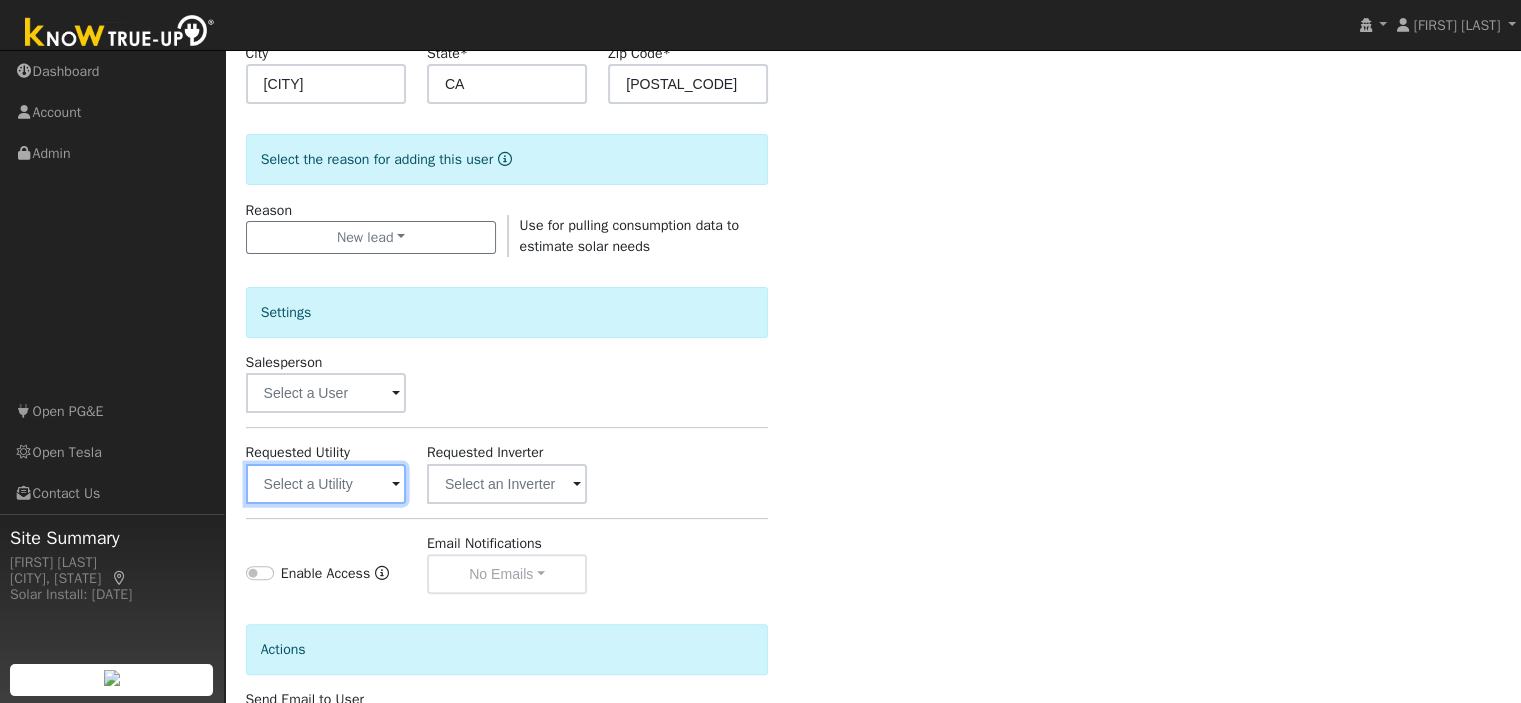 click at bounding box center [326, 484] 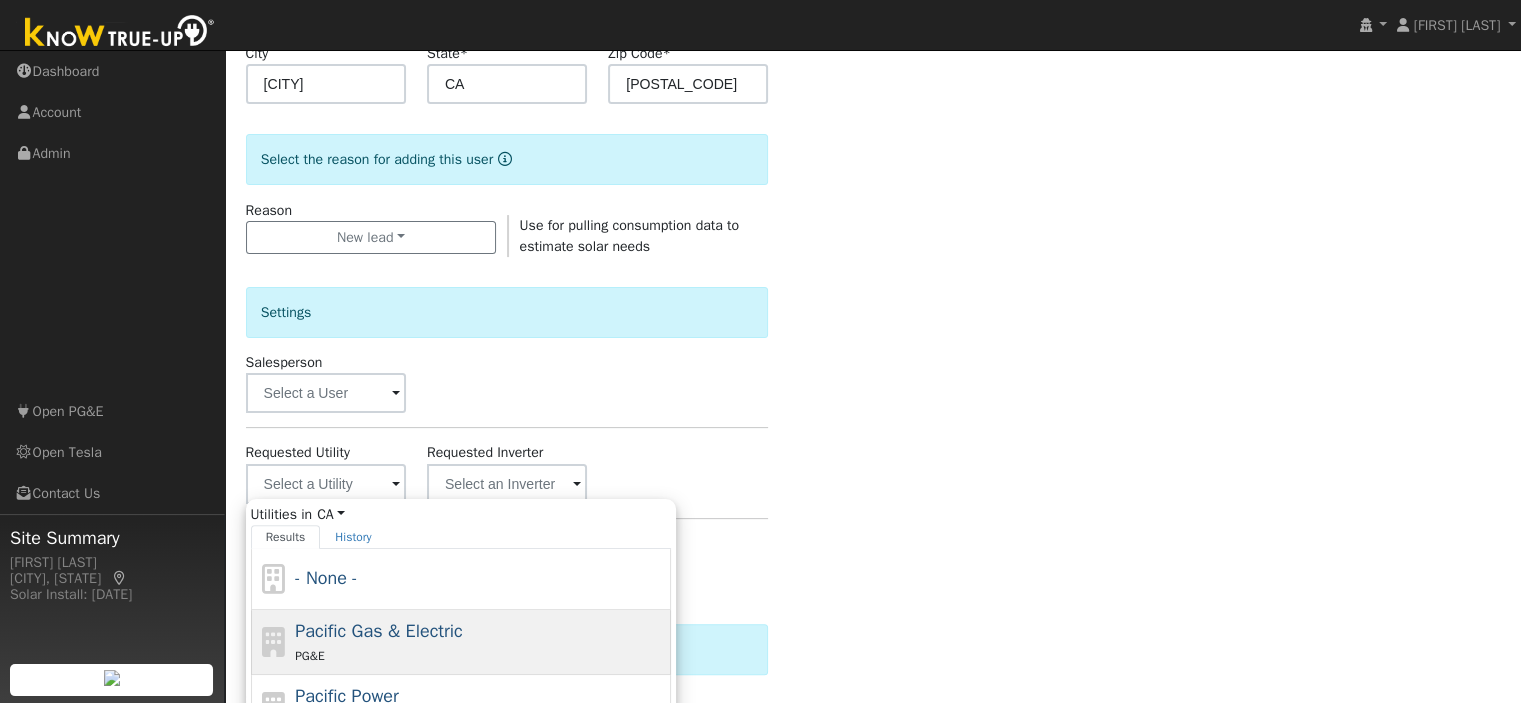 click on "Pacific Gas & Electric" at bounding box center [379, 631] 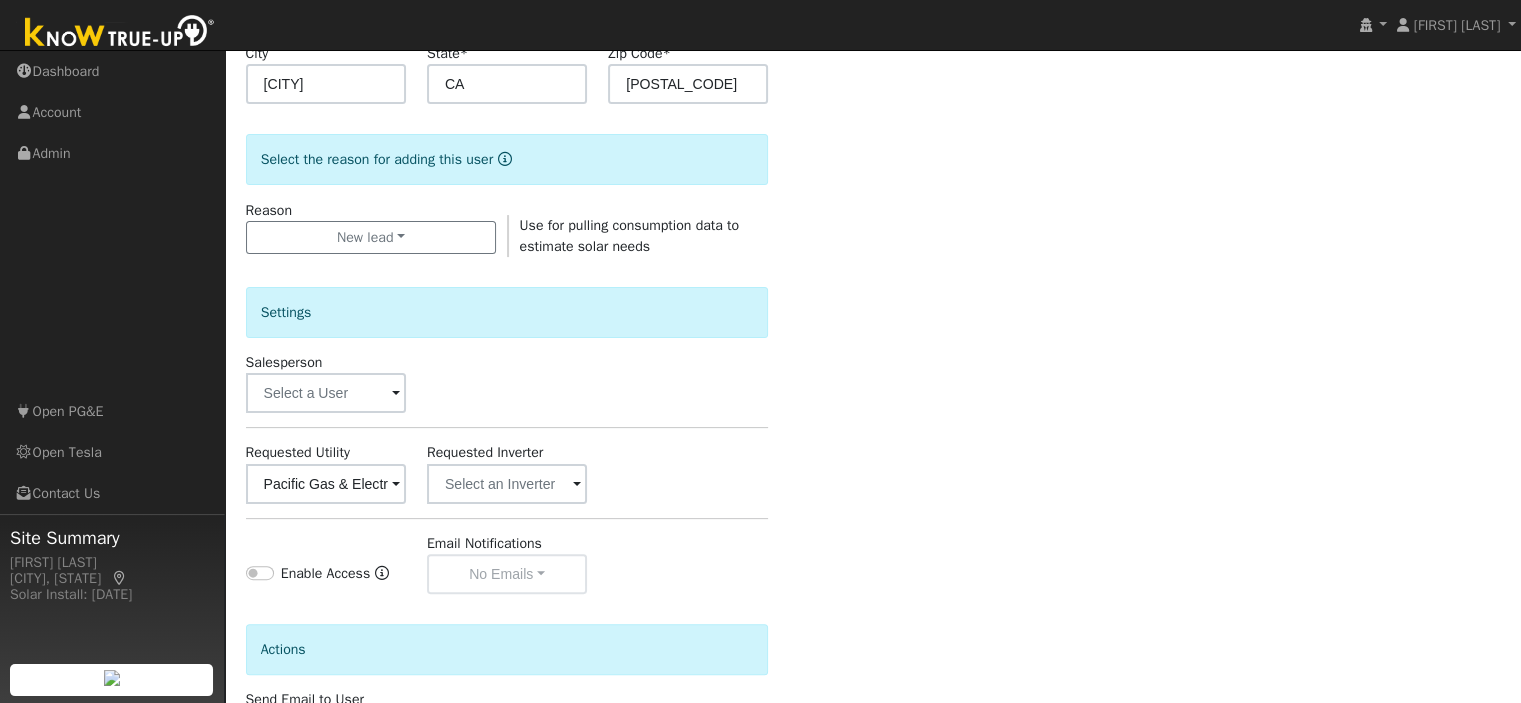scroll, scrollTop: 589, scrollLeft: 0, axis: vertical 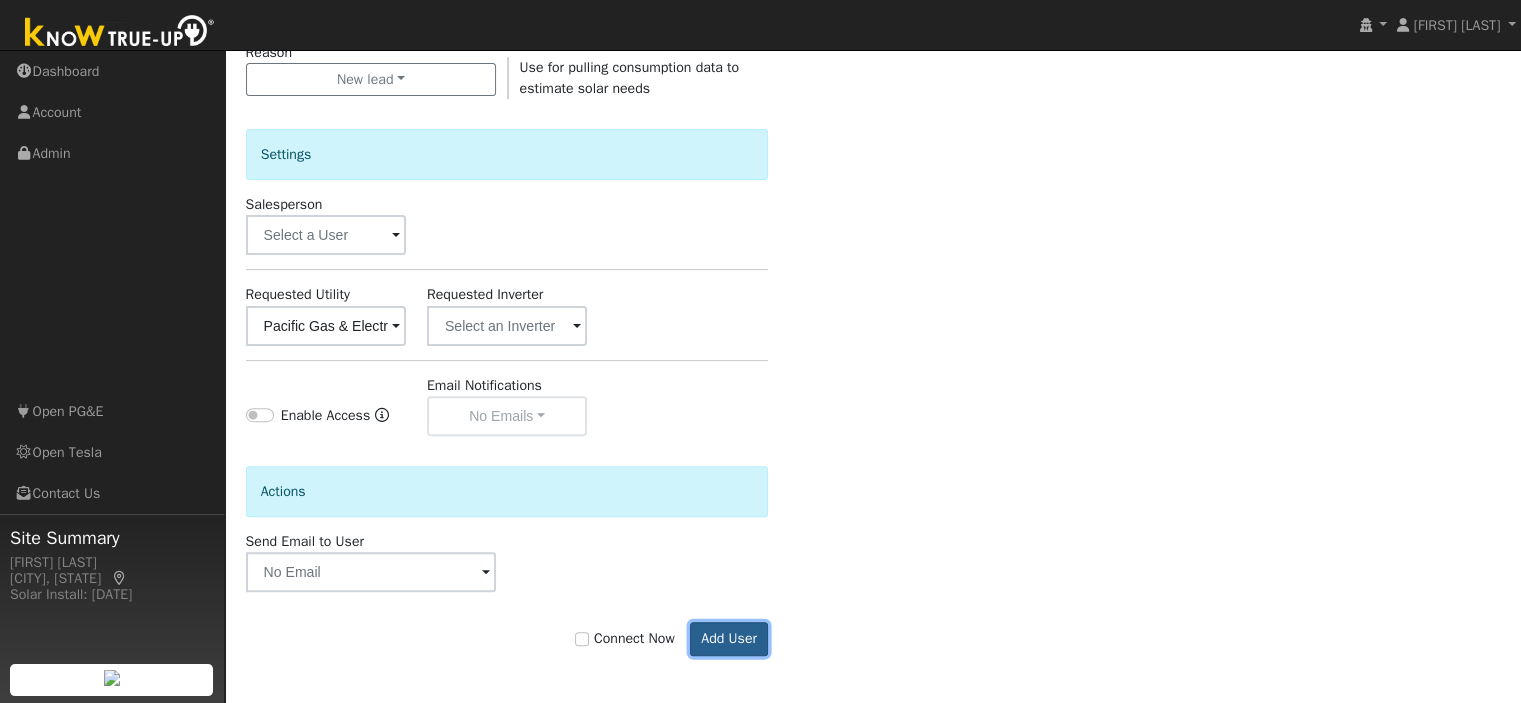 click on "Add User" at bounding box center (729, 639) 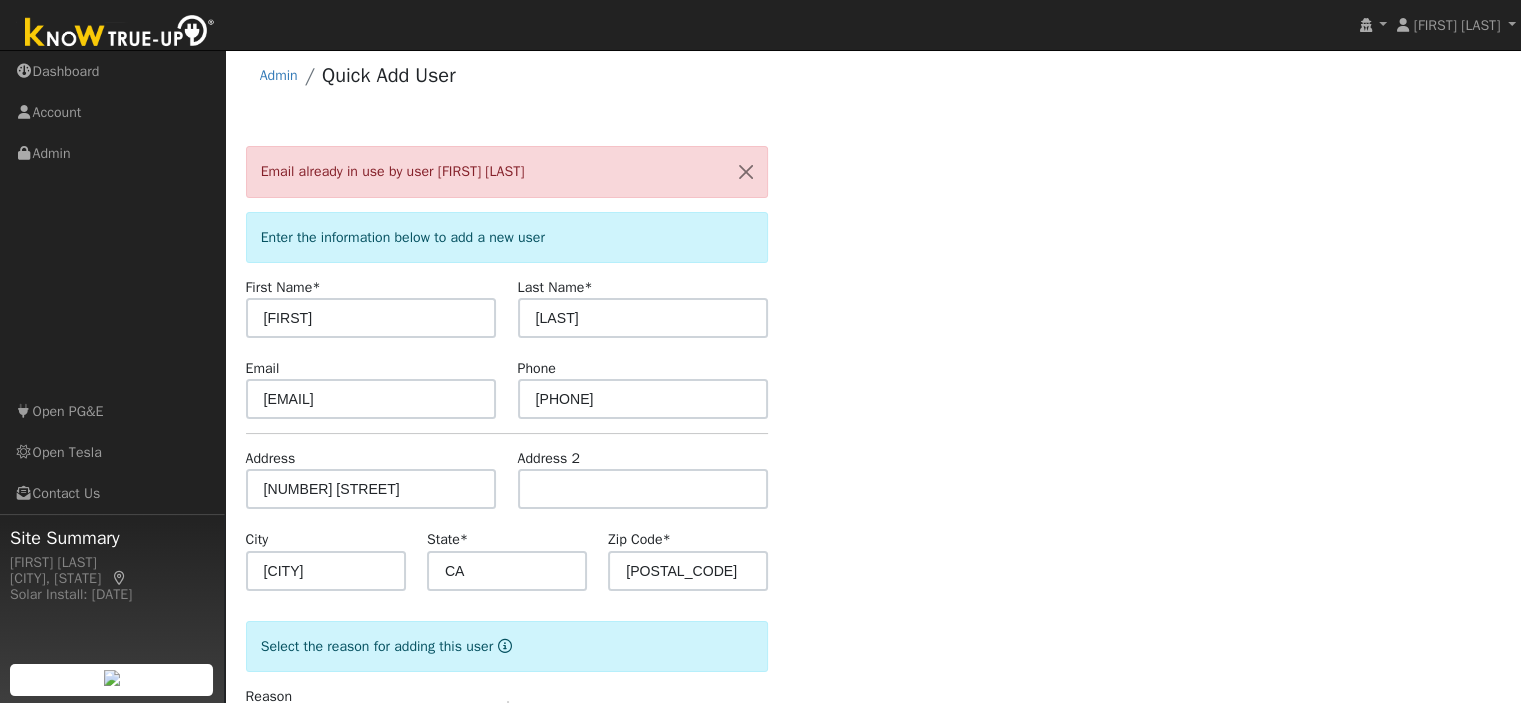 scroll, scrollTop: 0, scrollLeft: 0, axis: both 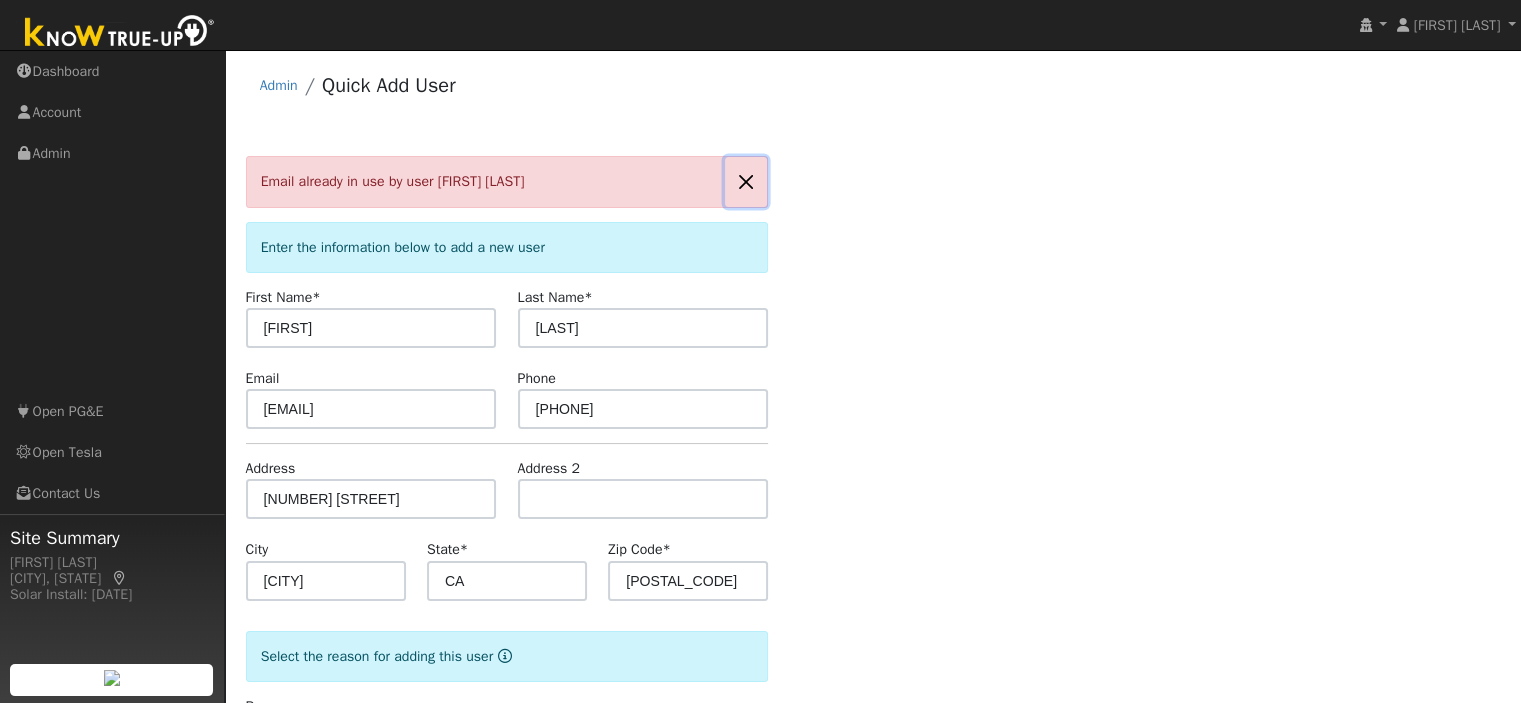 click at bounding box center (746, 181) 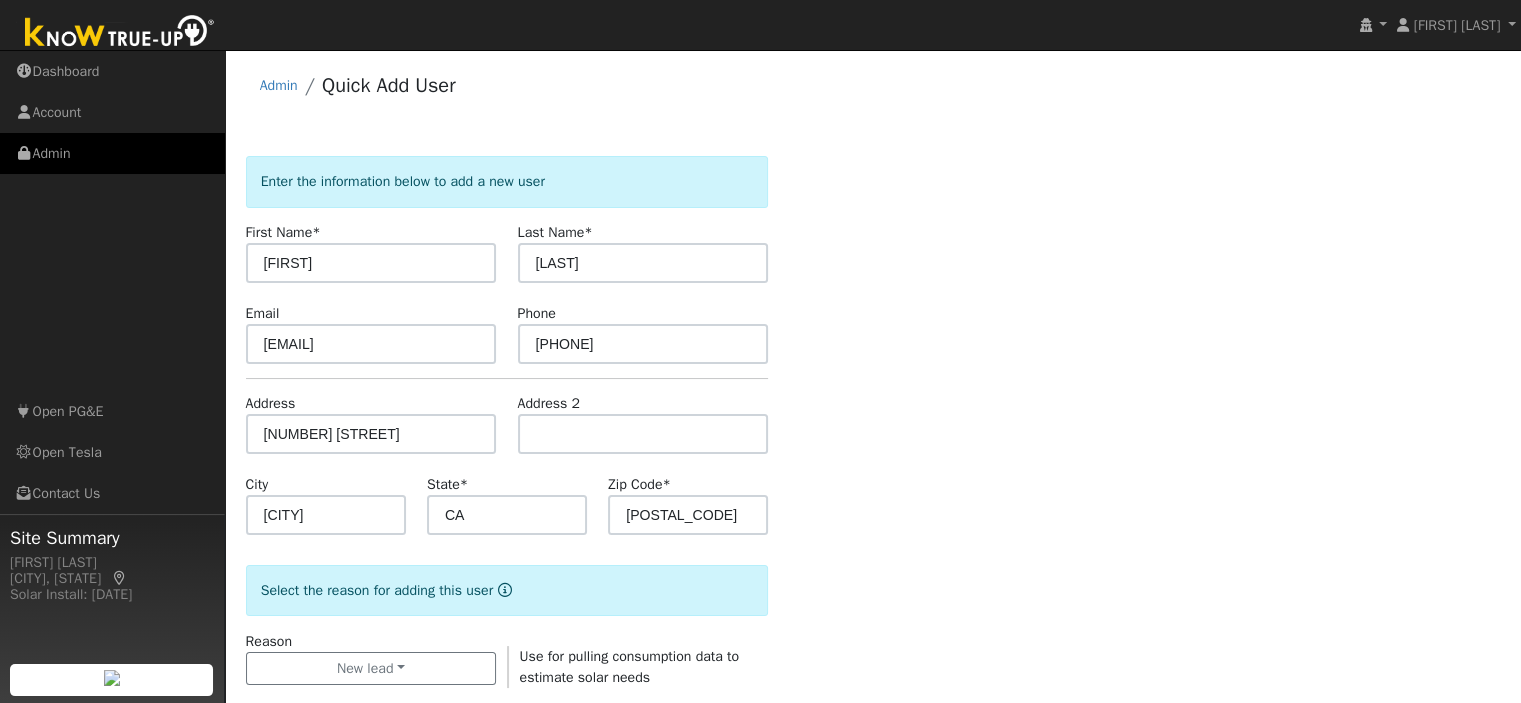 click on "Admin" at bounding box center [112, 153] 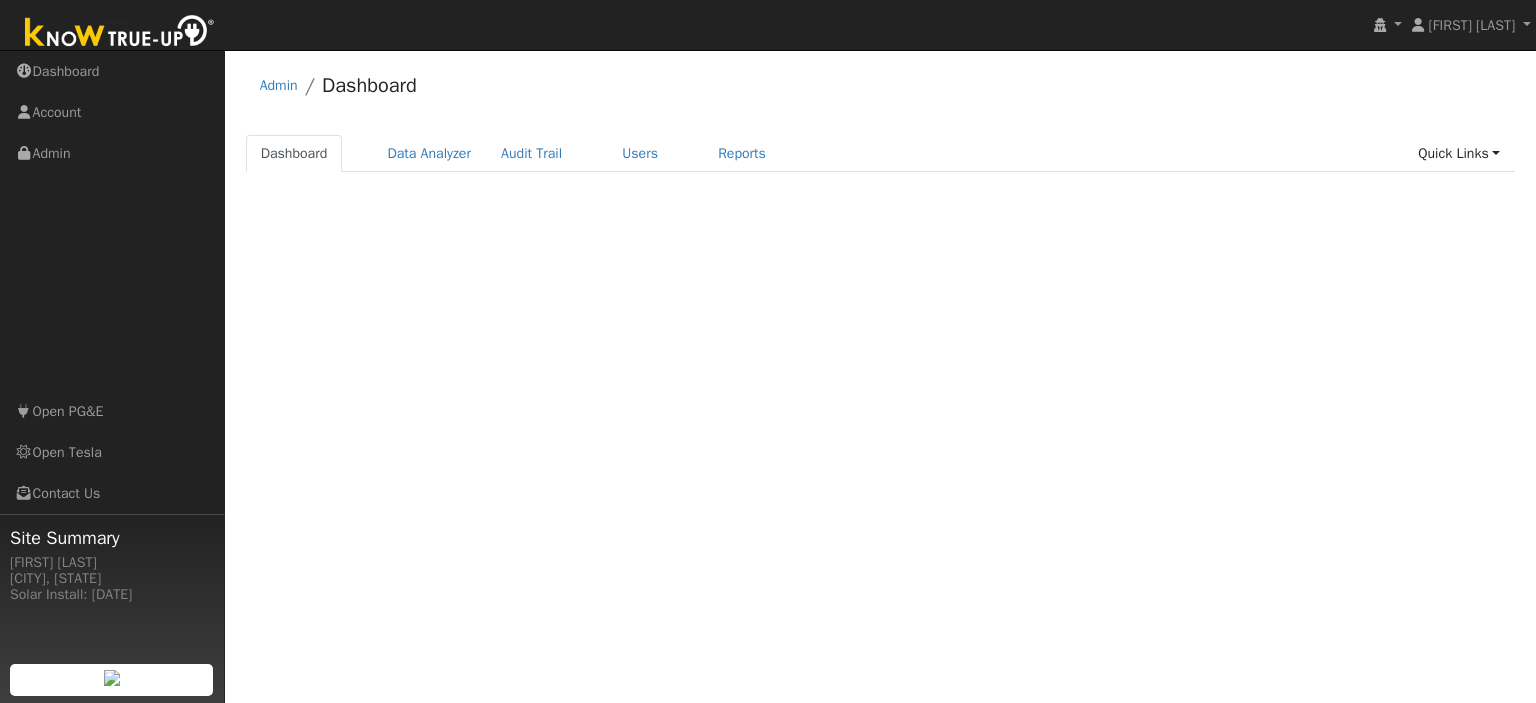 scroll, scrollTop: 0, scrollLeft: 0, axis: both 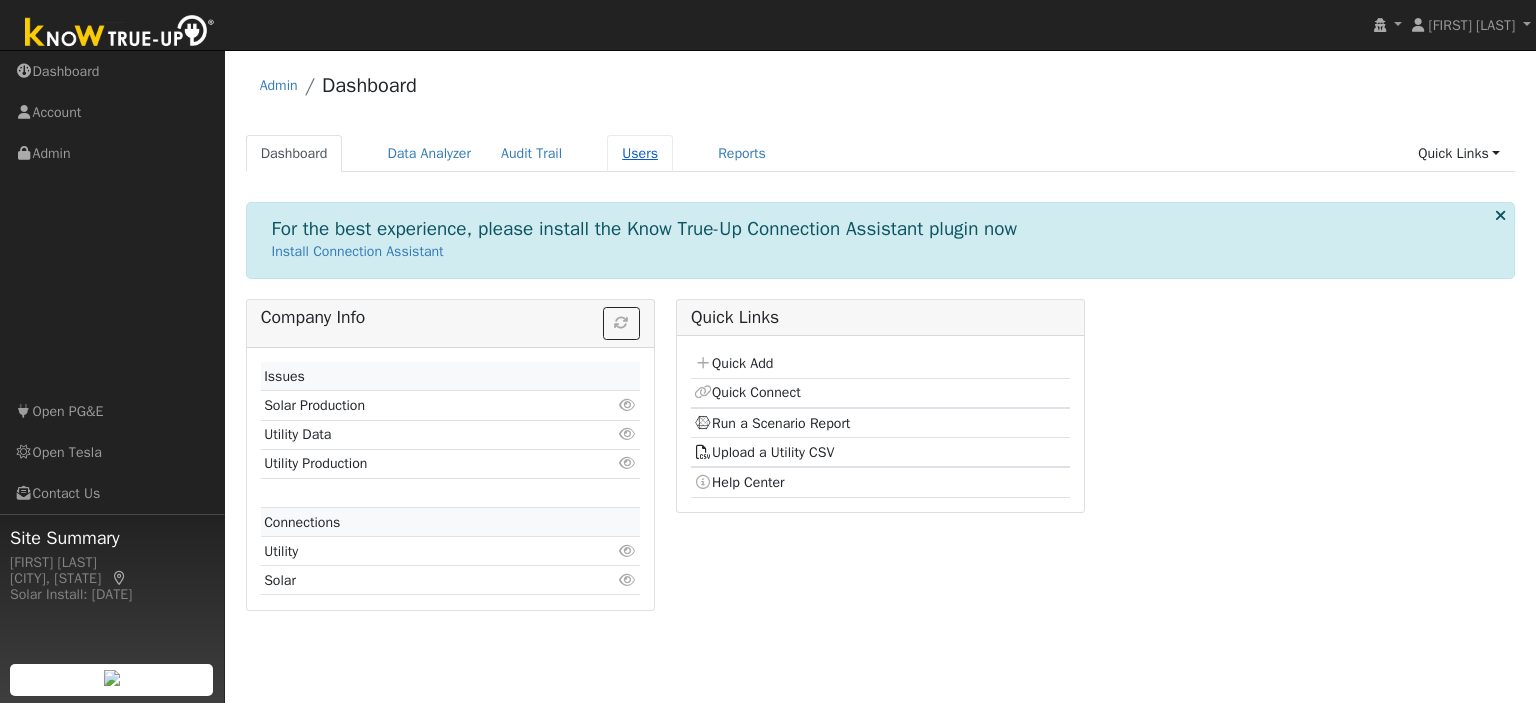 click on "Users" at bounding box center [640, 153] 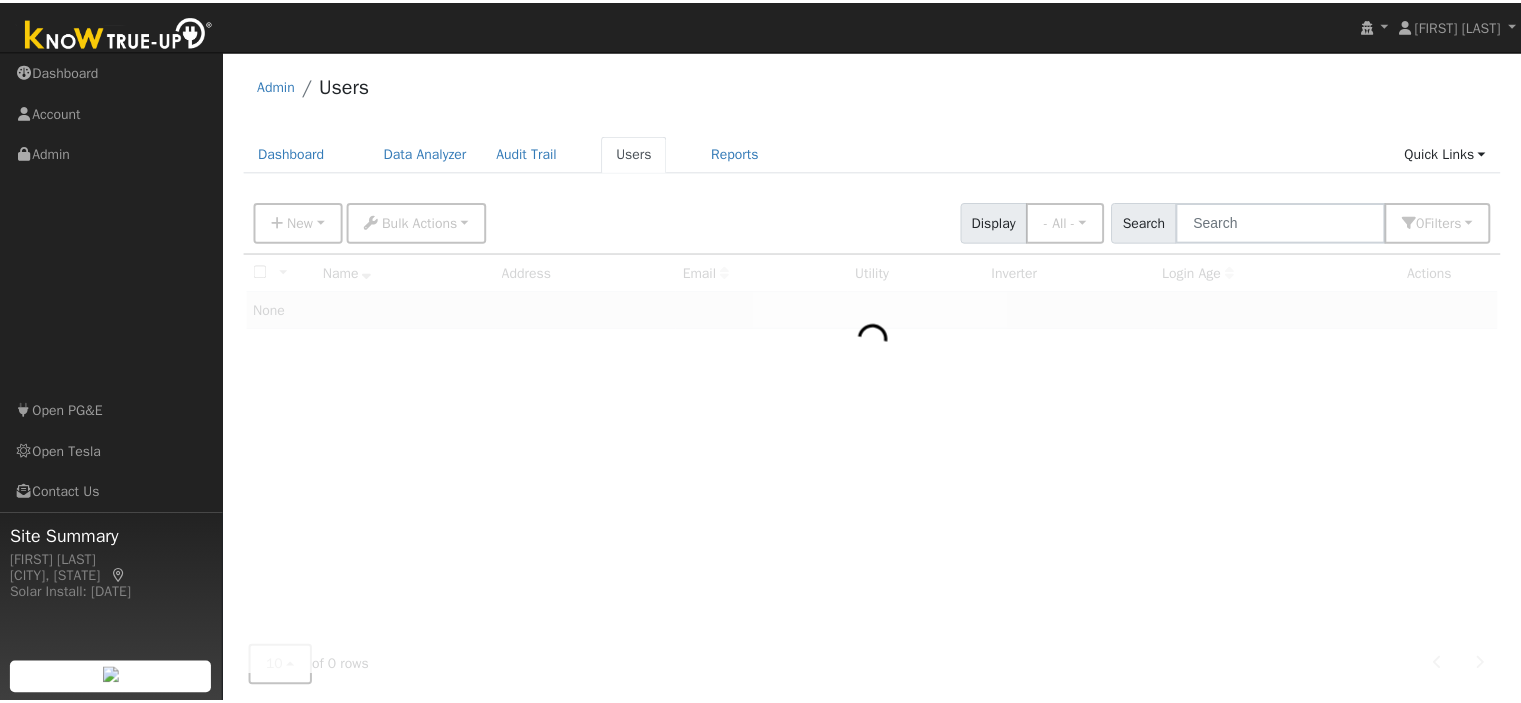 scroll, scrollTop: 0, scrollLeft: 0, axis: both 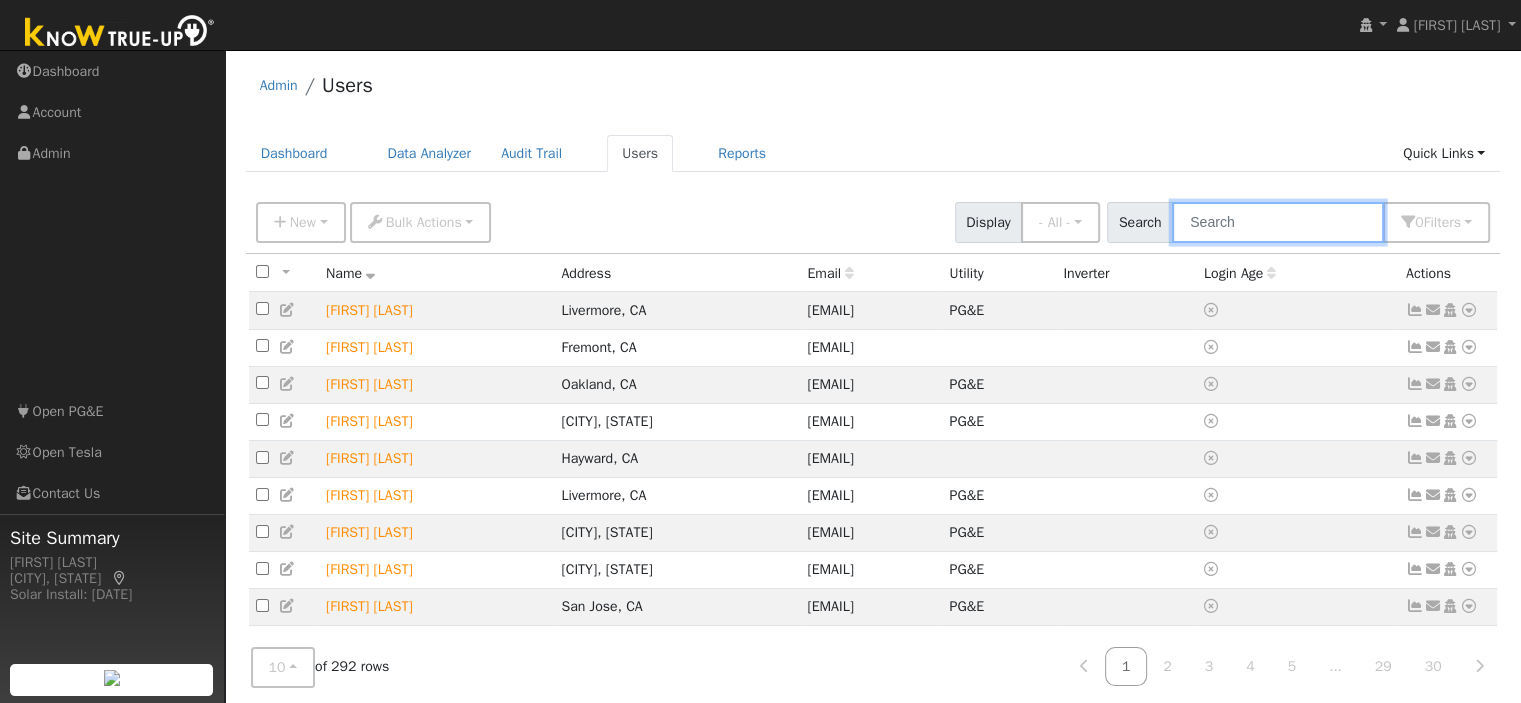 click at bounding box center (1278, 222) 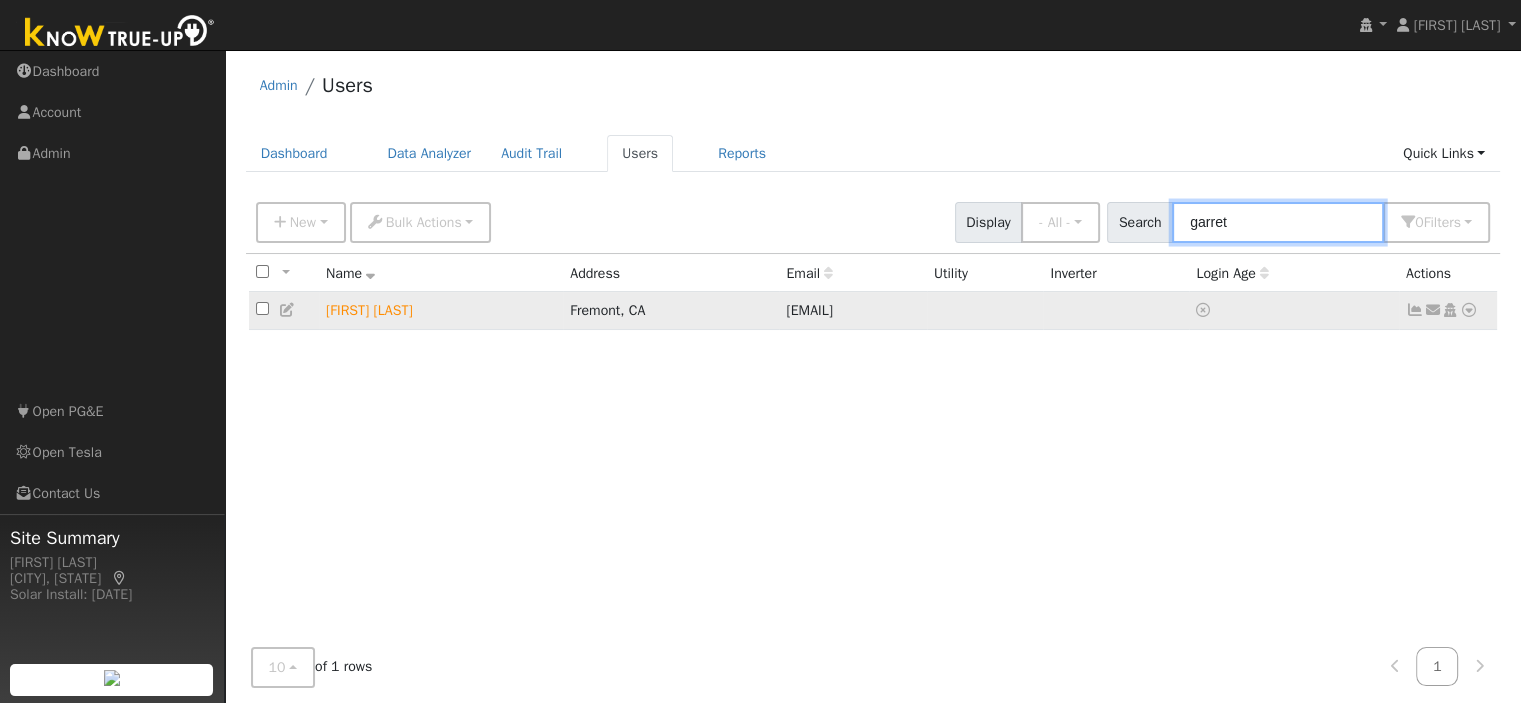 type on "garret" 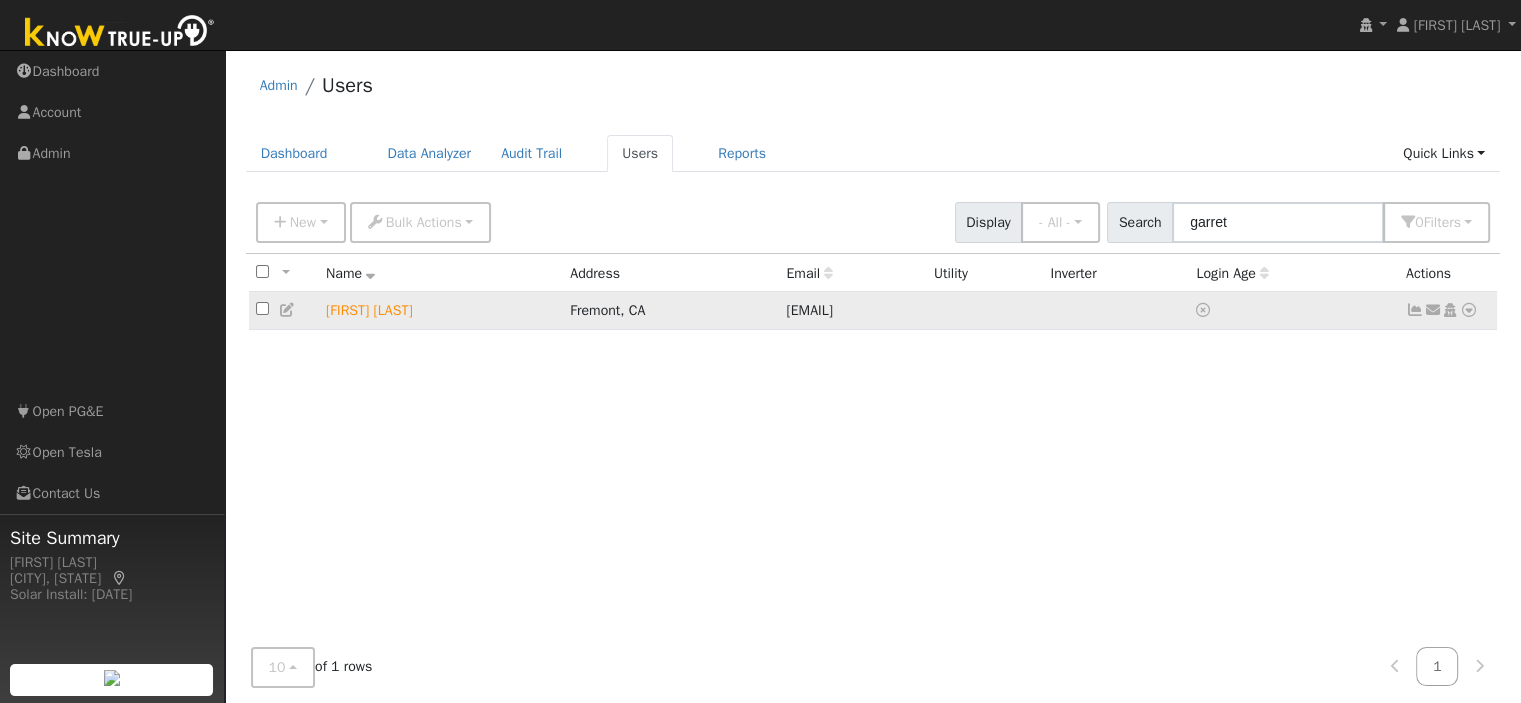 click at bounding box center (1415, 310) 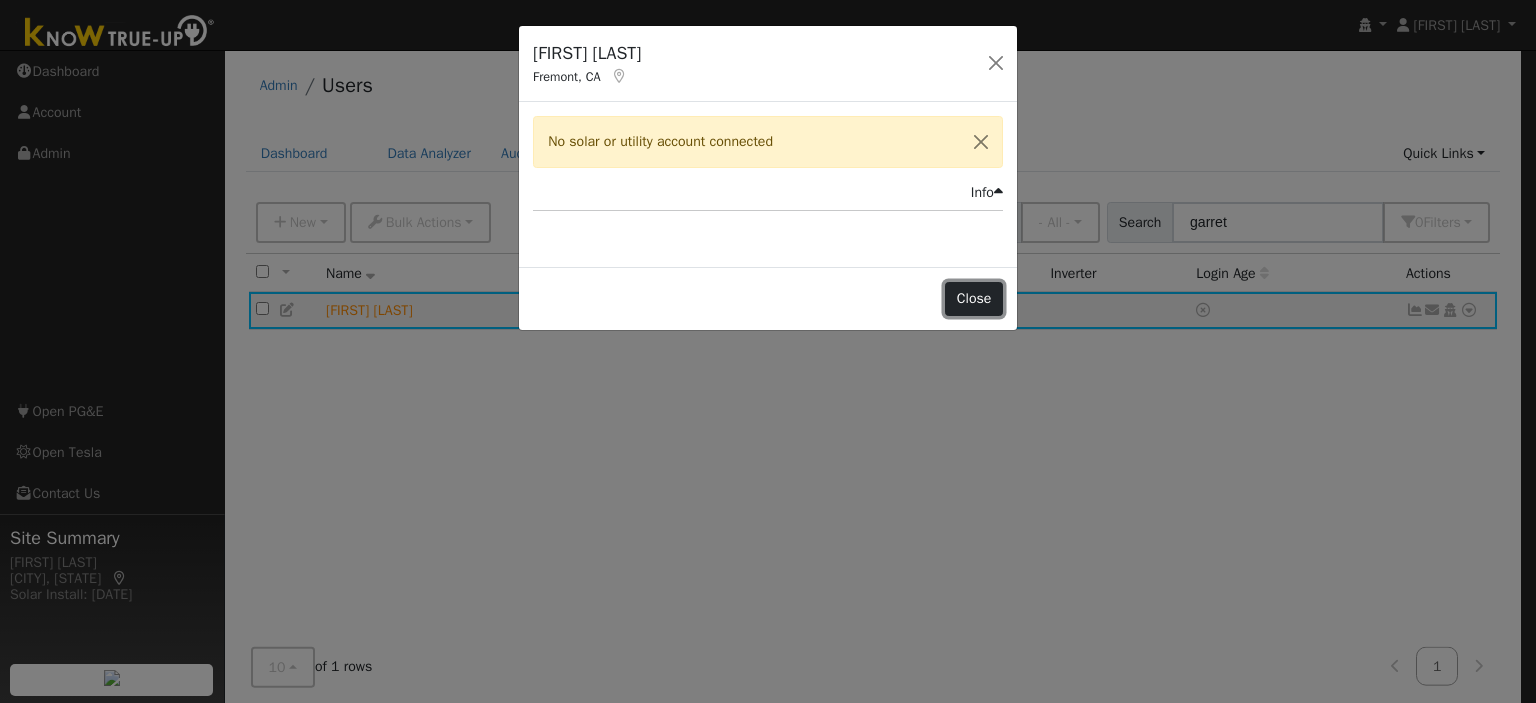 click on "Close" at bounding box center (974, 299) 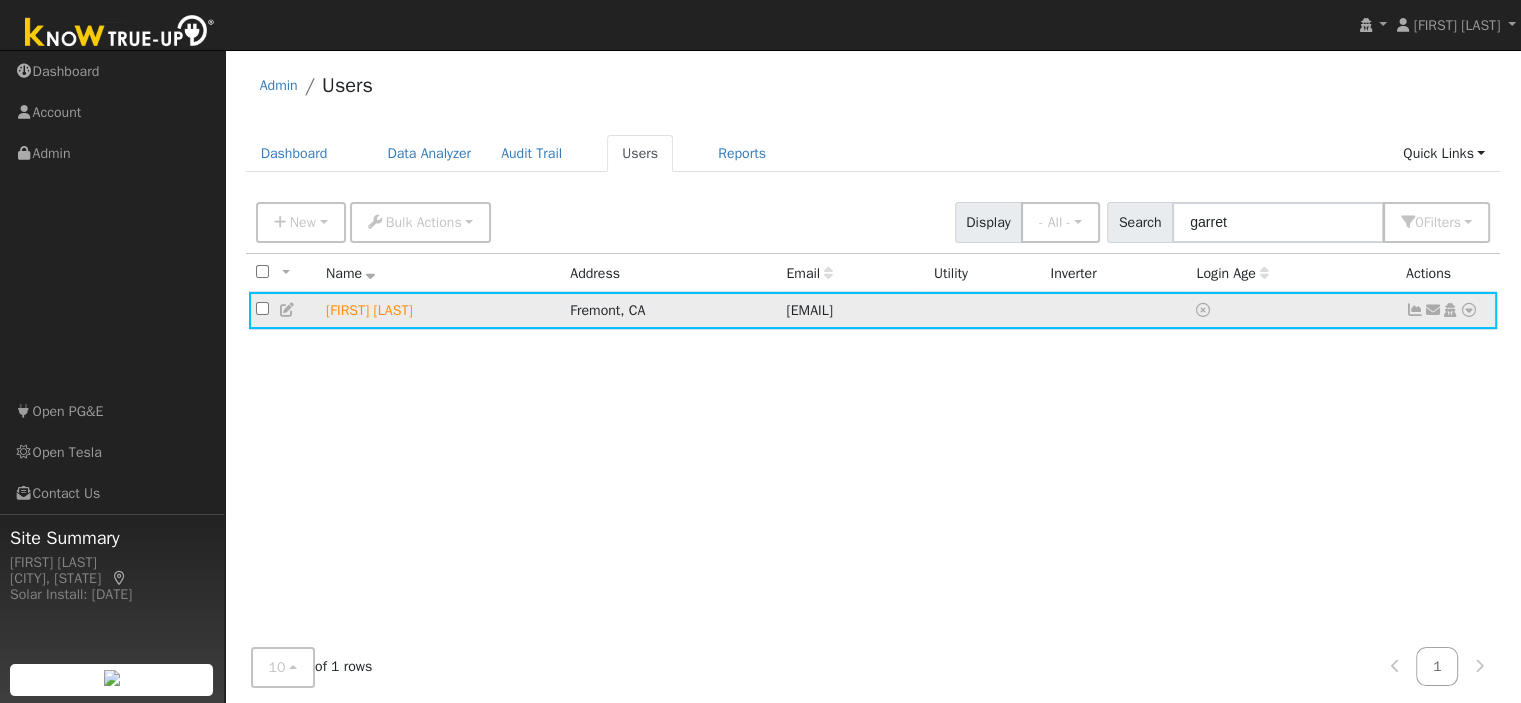 click at bounding box center (1469, 310) 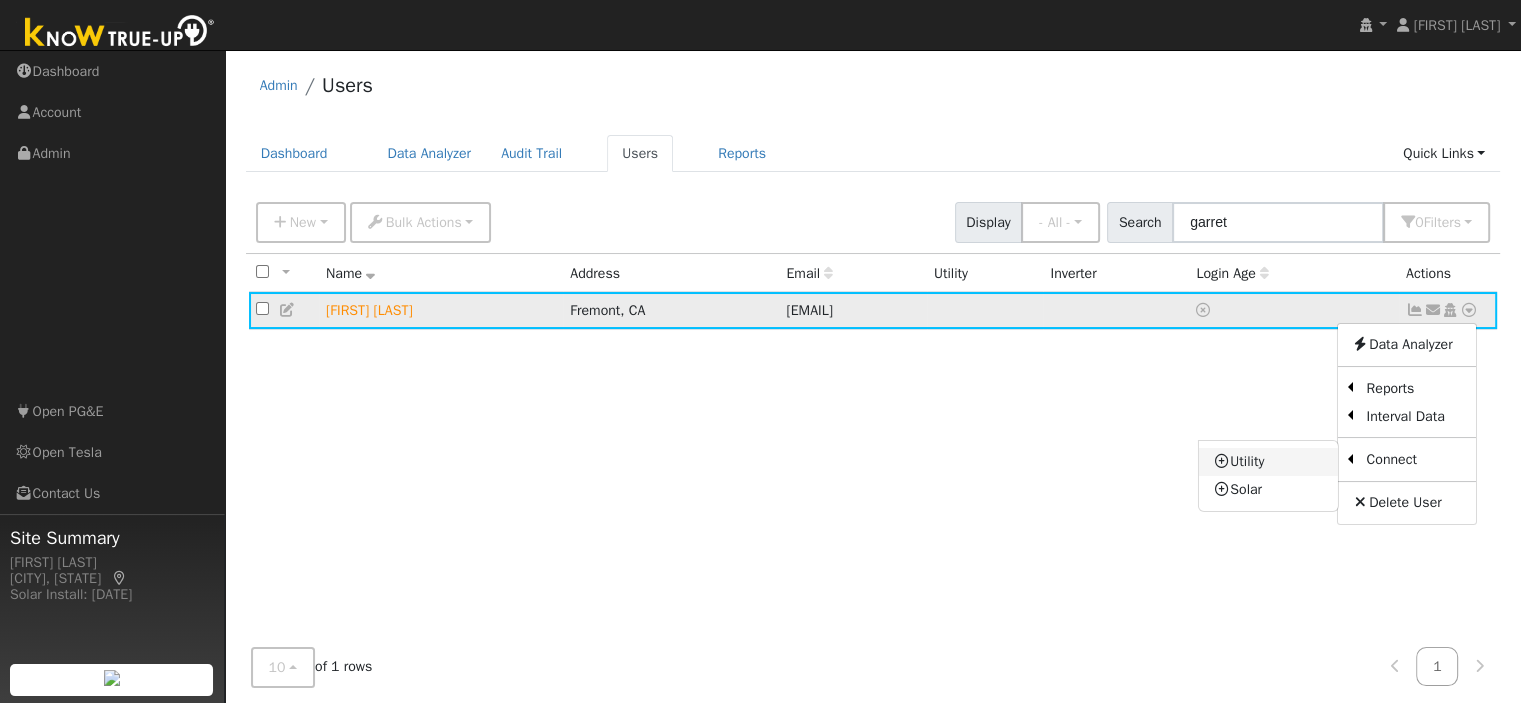 click on "Utility" at bounding box center (1268, 462) 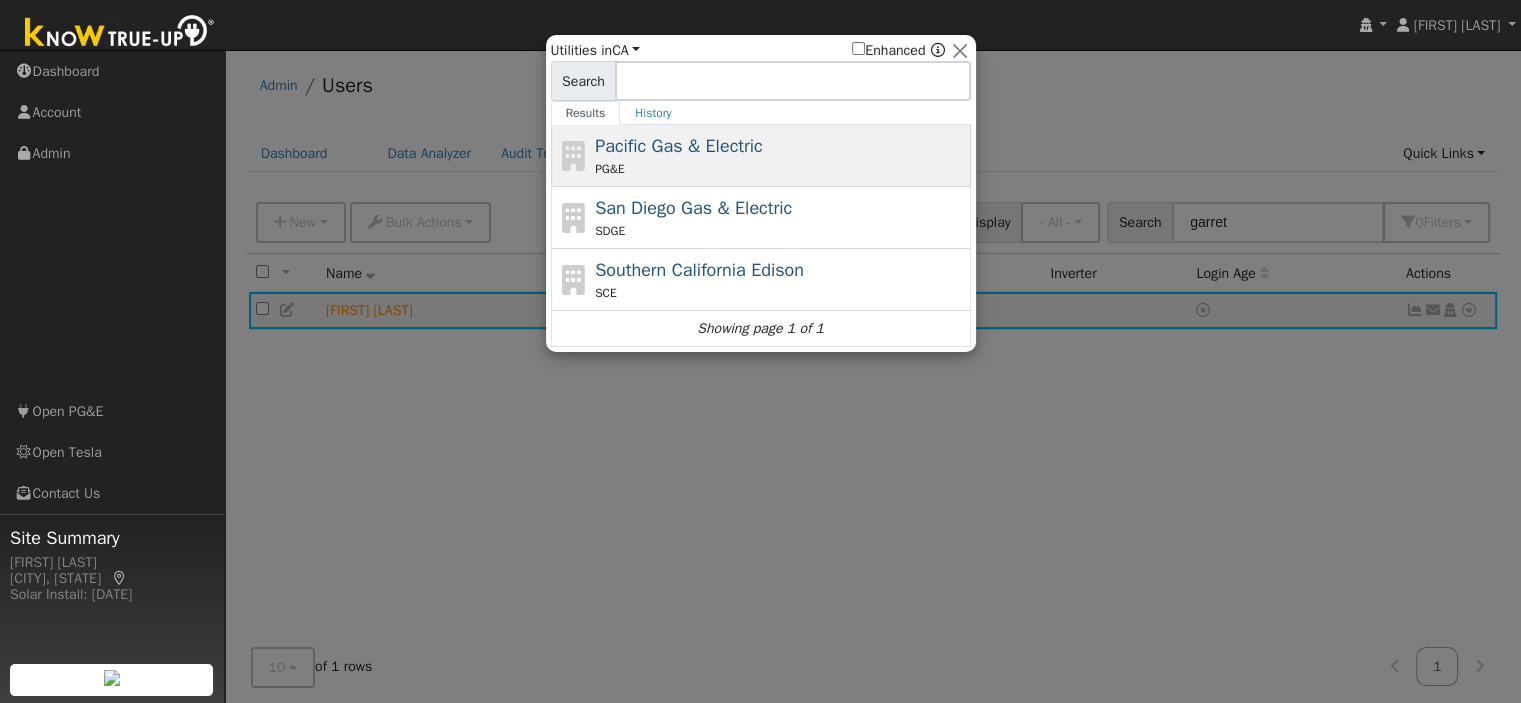click on "PG&E" at bounding box center [780, 169] 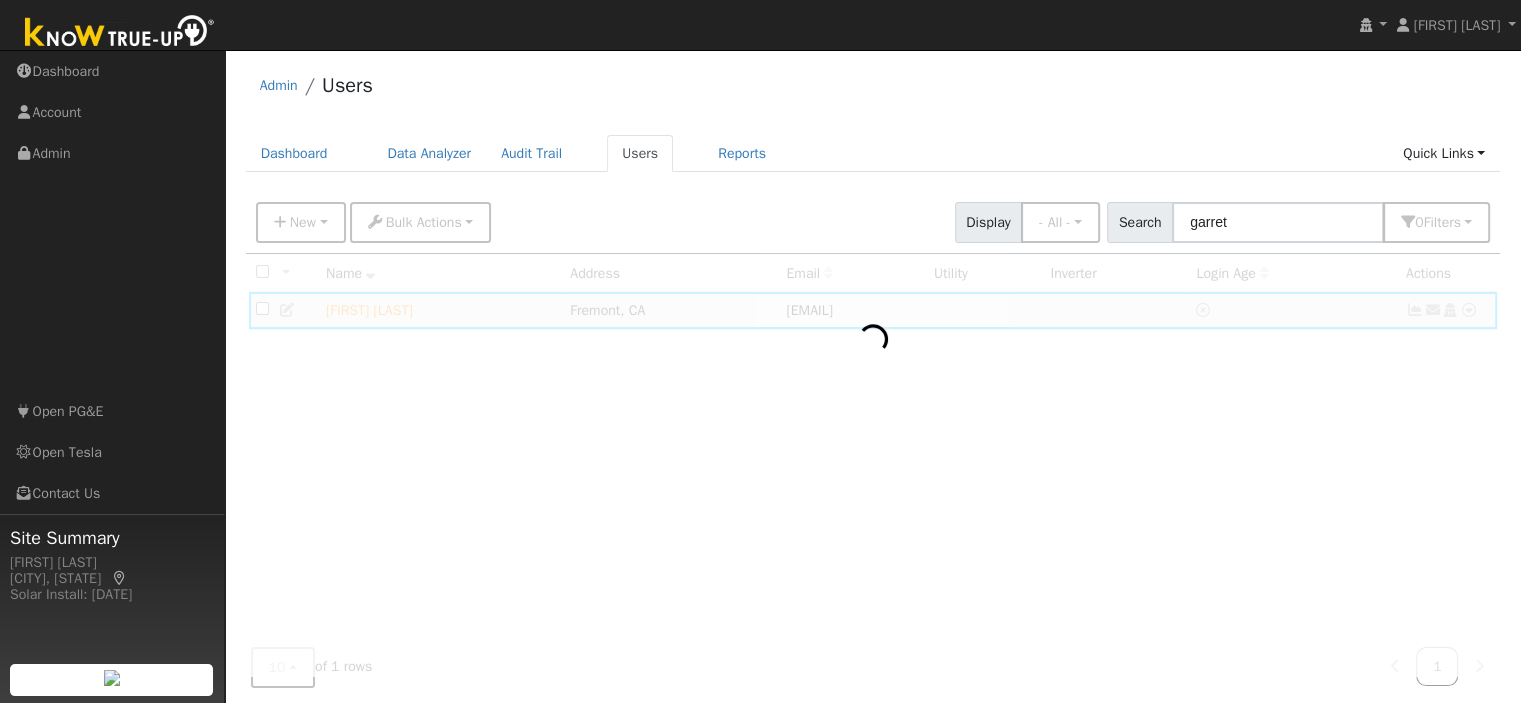 click on "New Add User Quick Add Quick Connect Quick Convert Lead   Bulk Actions Send Email Assign Fields Export CSV Import CSV Disconnect Users Delete Users Display - All - - All - Customers Leads Staff Search garret  0  Filter s  My accounts Role   Show - All -  Show Leads  Admin  Billing Admin  Account Manager  Manager  Salesperson  Owner  None  Any Utility   None  Any  Any Connection Solar   None  Any Trial   Trials Only  Expired Trials Only  Active Trials Only Access   Access Only  Expired Access Only  Active Access Only Advanced Filter Clear All" at bounding box center (873, 219) 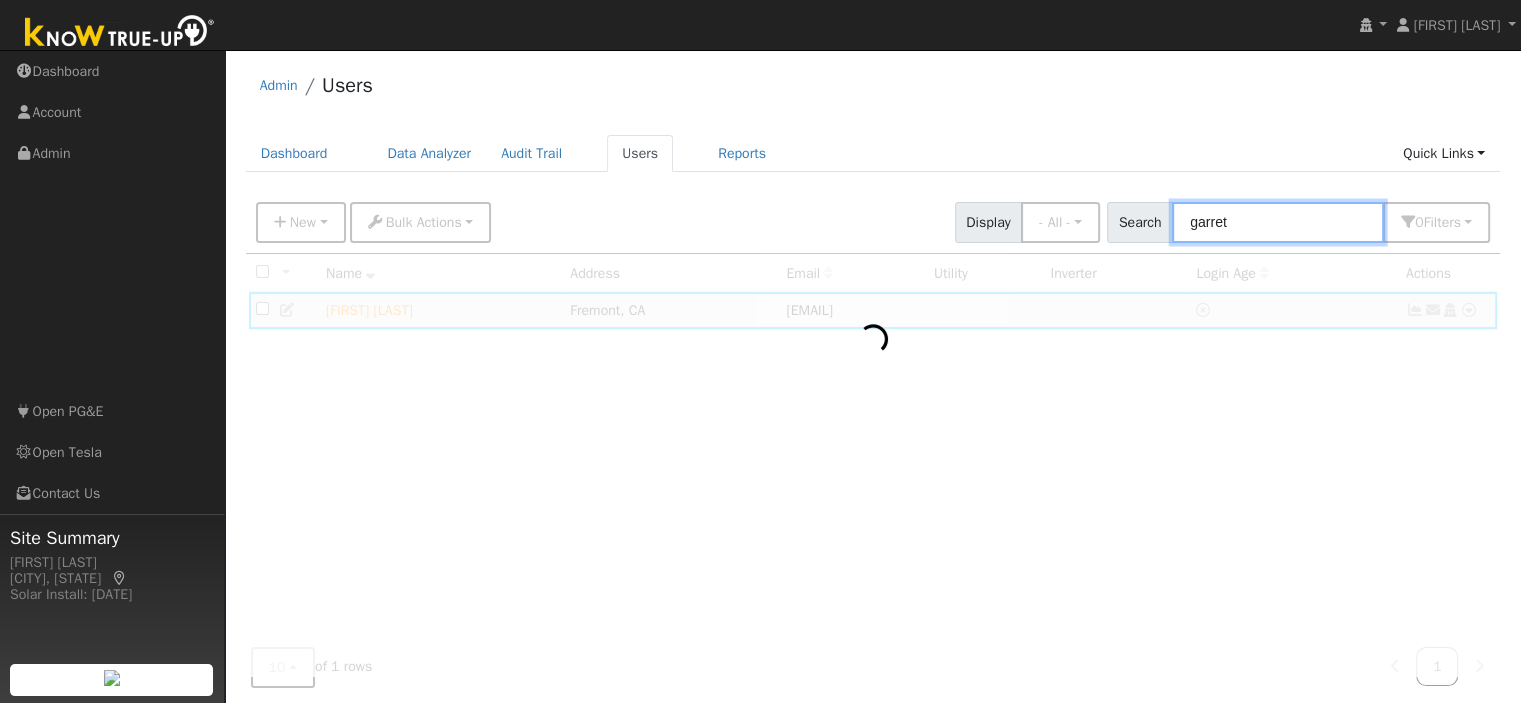 click on "garret" at bounding box center [1278, 222] 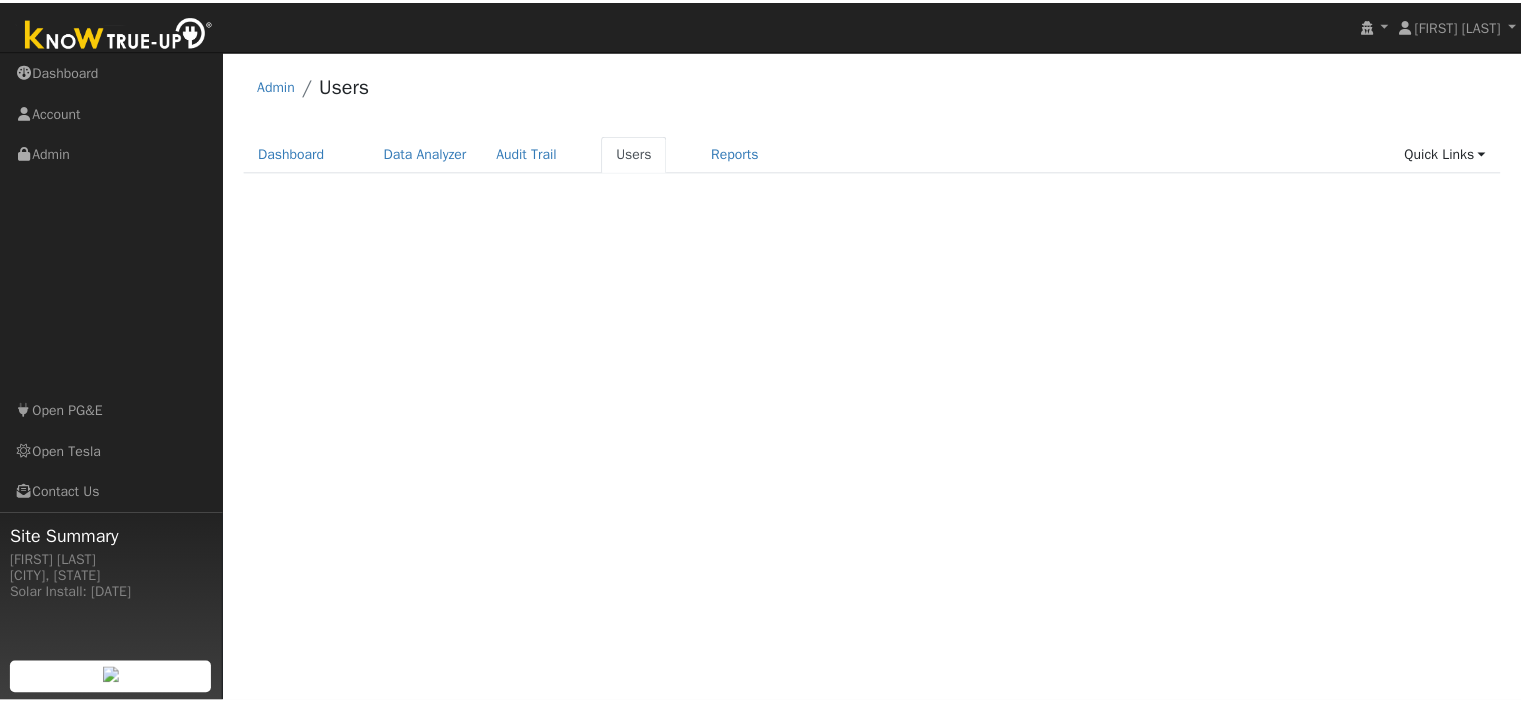 scroll, scrollTop: 0, scrollLeft: 0, axis: both 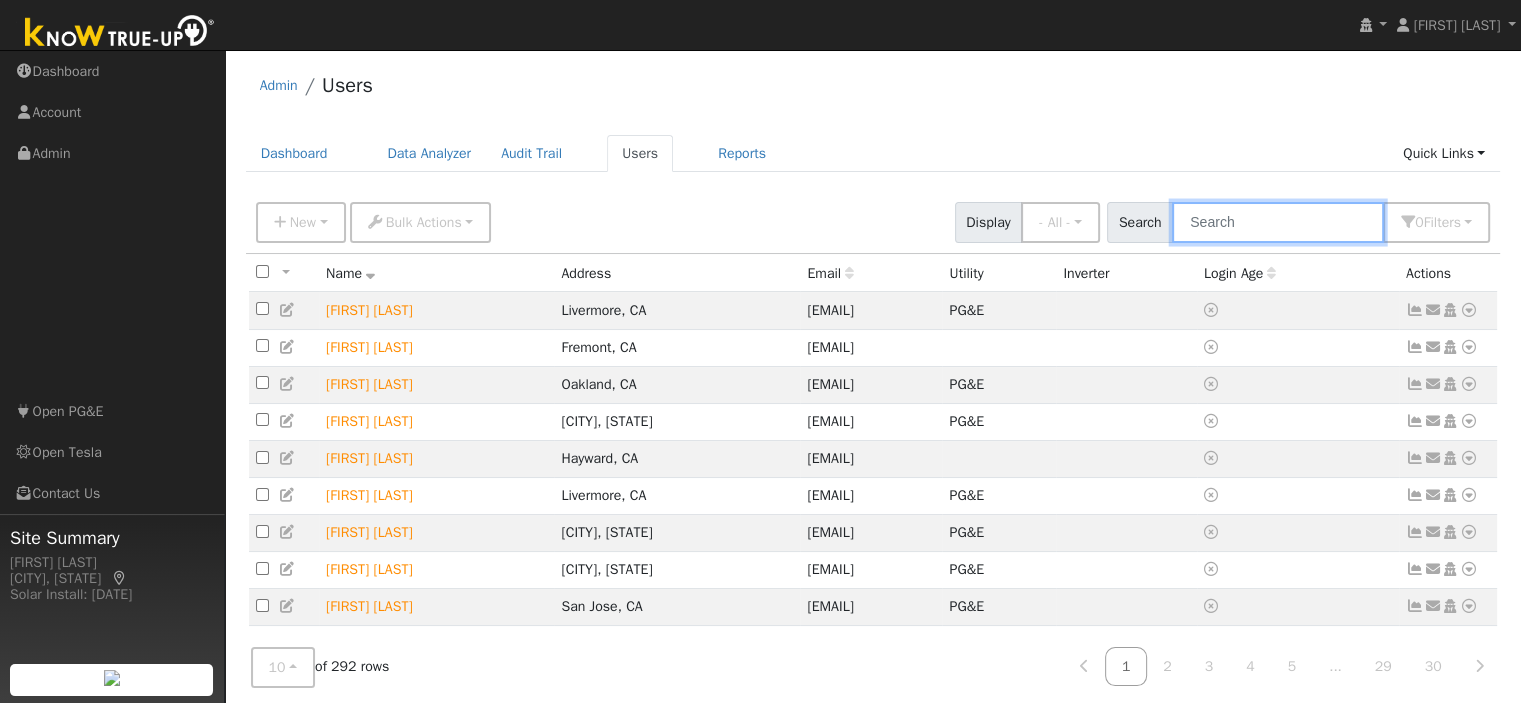 click at bounding box center [1278, 222] 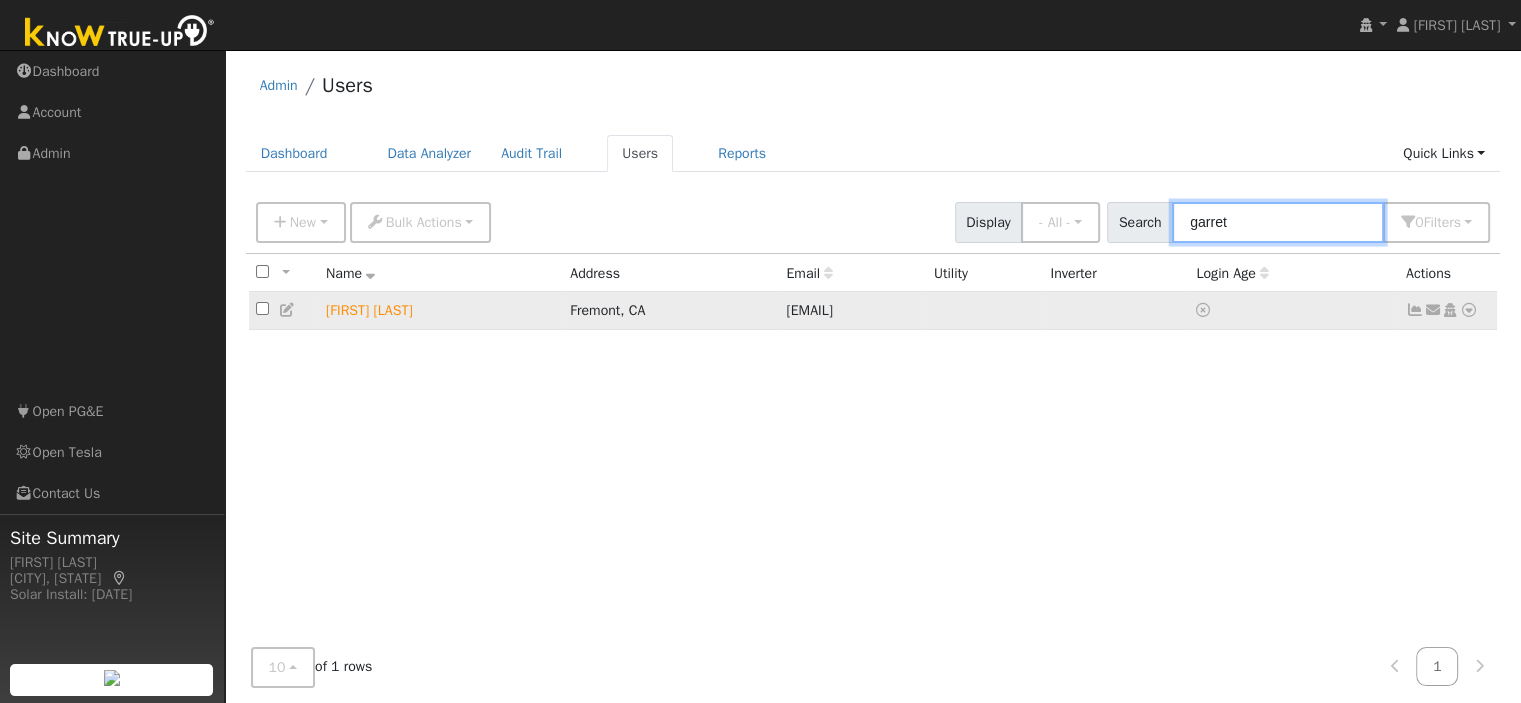 type on "garret" 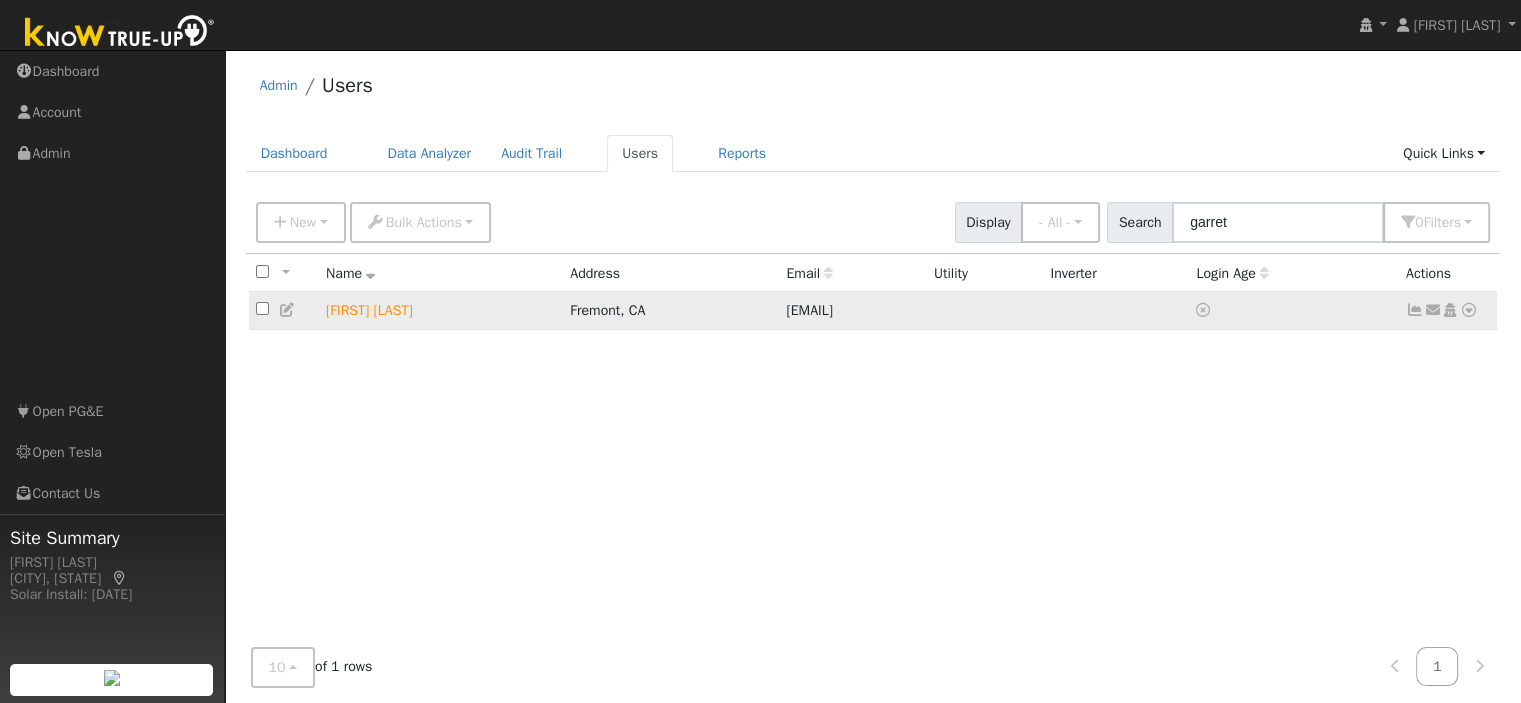 click at bounding box center [1469, 310] 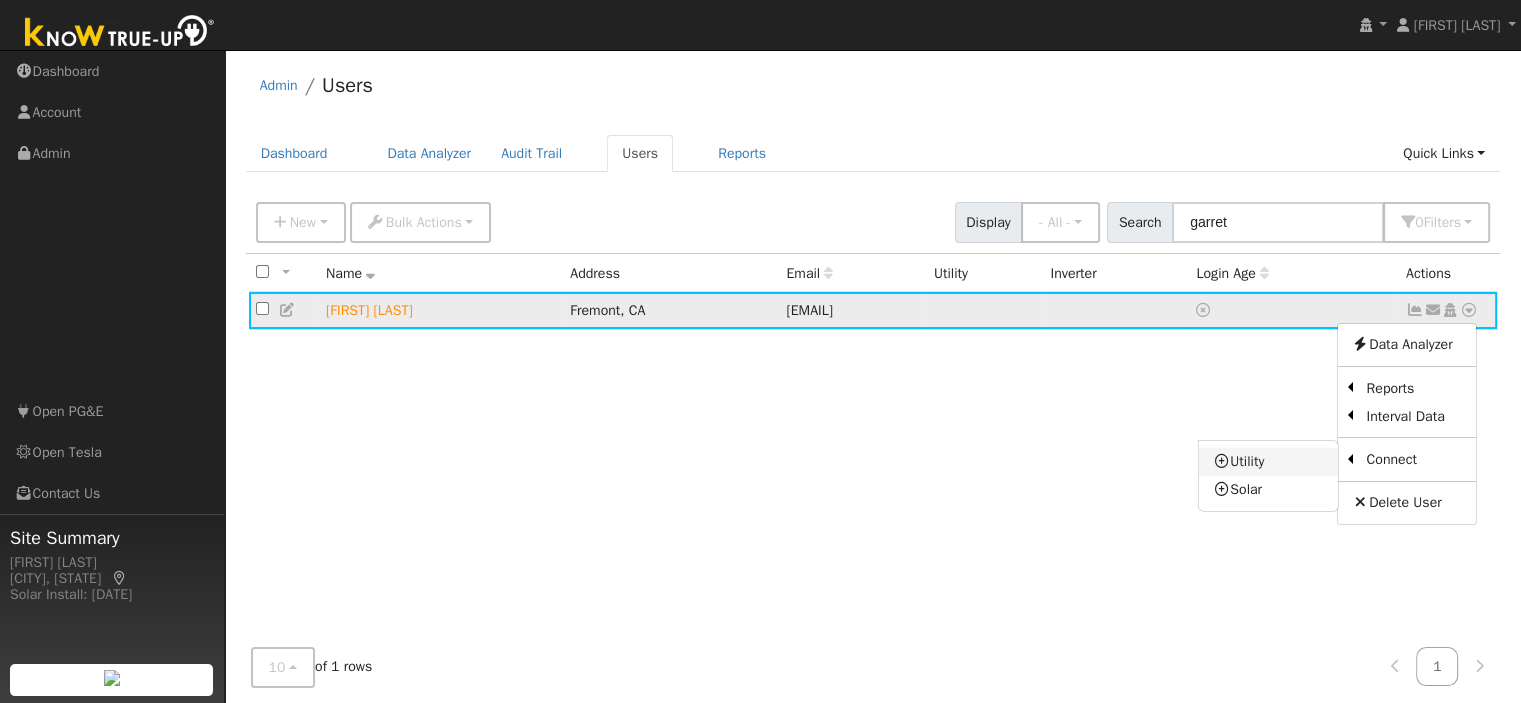 click on "Utility" at bounding box center [1268, 462] 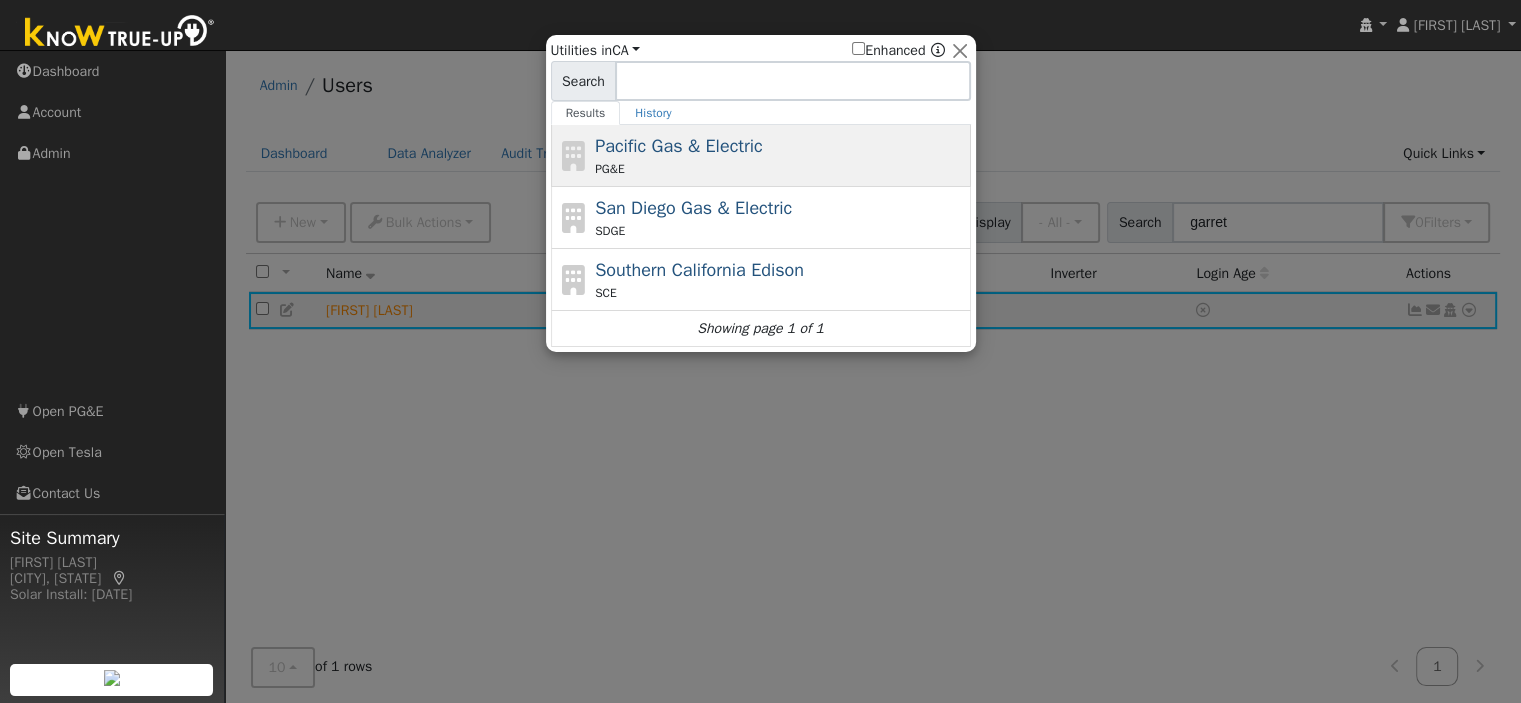 click on "Pacific Gas & Electric" at bounding box center [679, 146] 